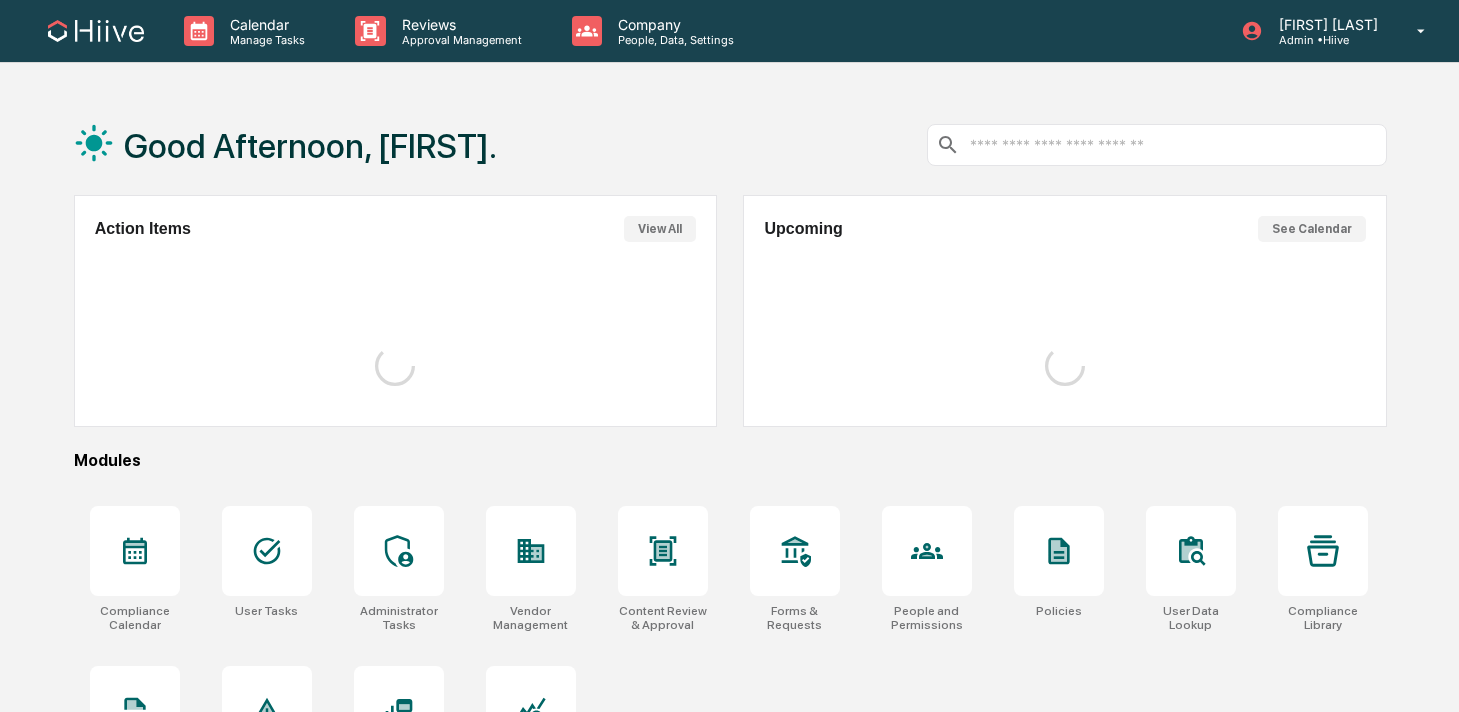 scroll, scrollTop: 0, scrollLeft: 0, axis: both 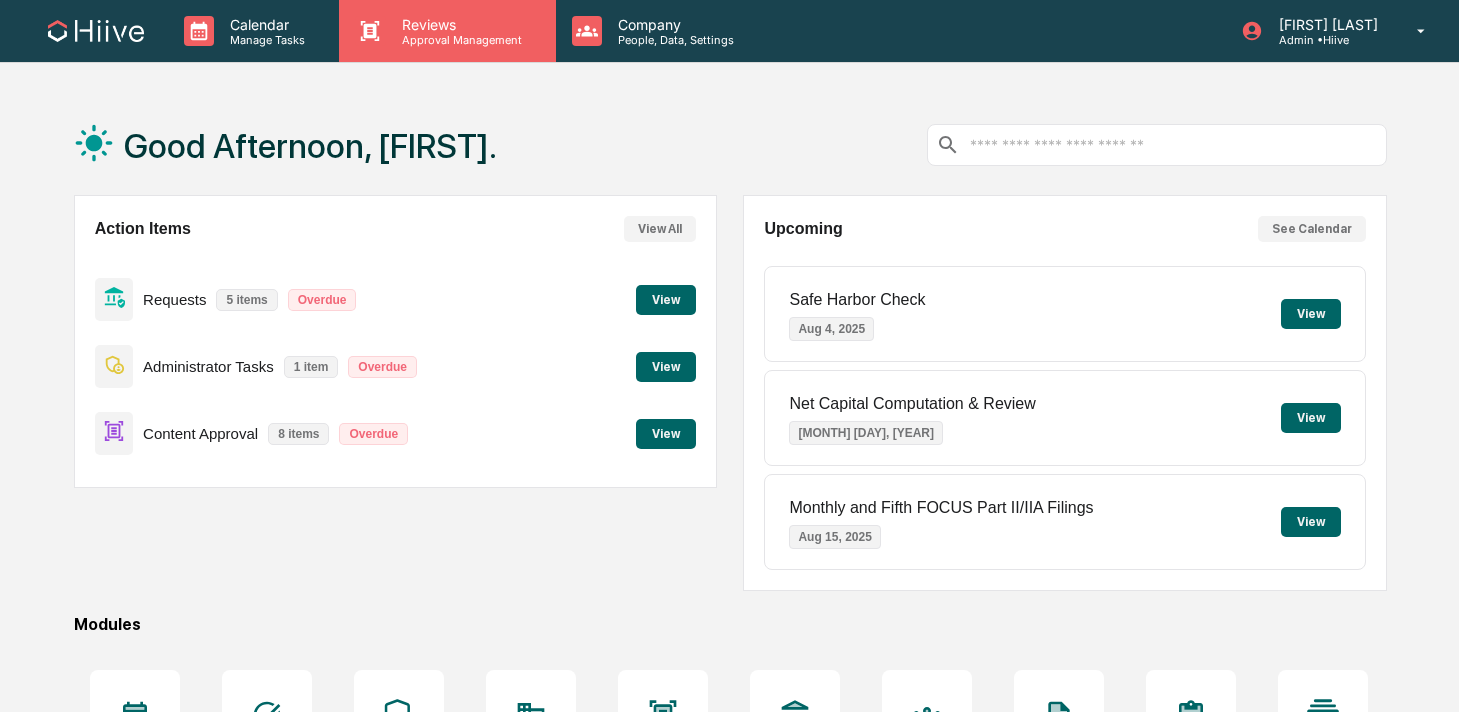 click on "Approval Management" at bounding box center (459, 40) 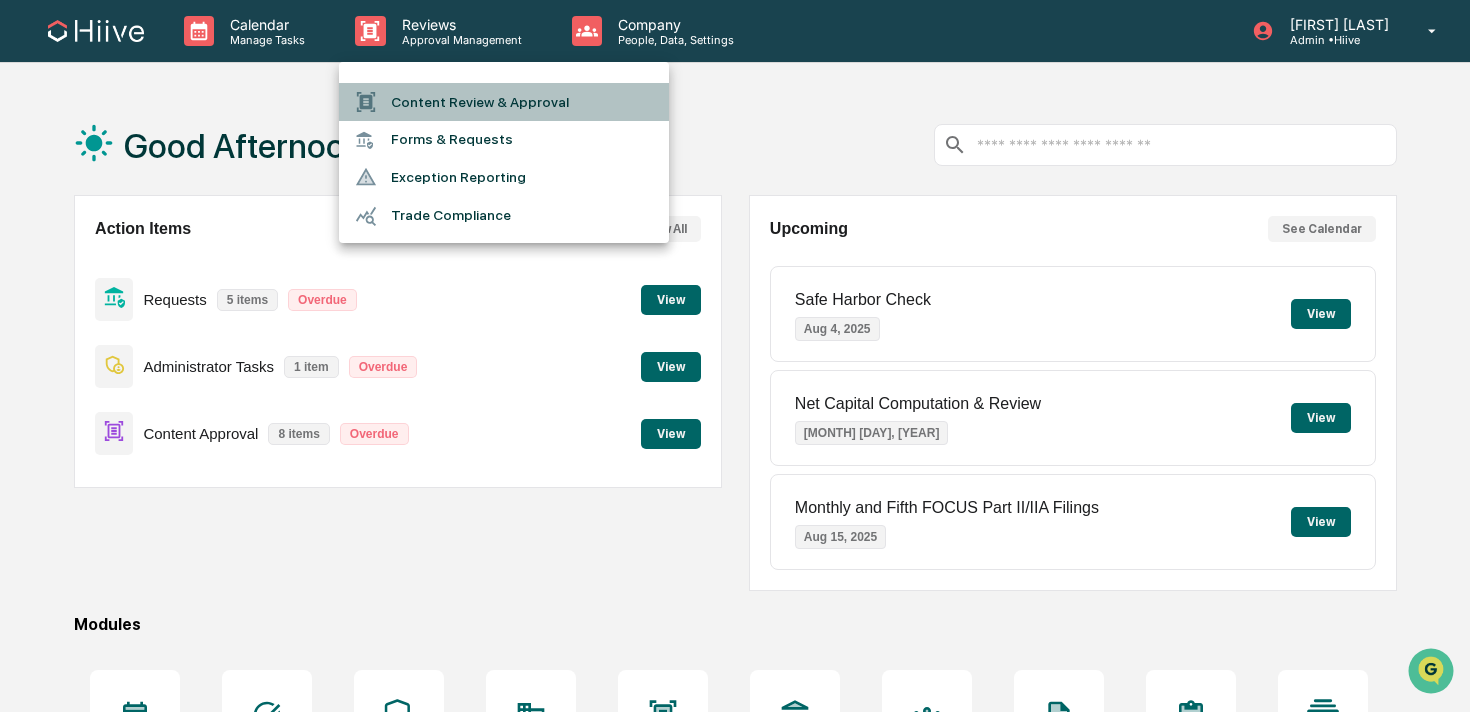 click on "Content Review & Approval" at bounding box center [504, 102] 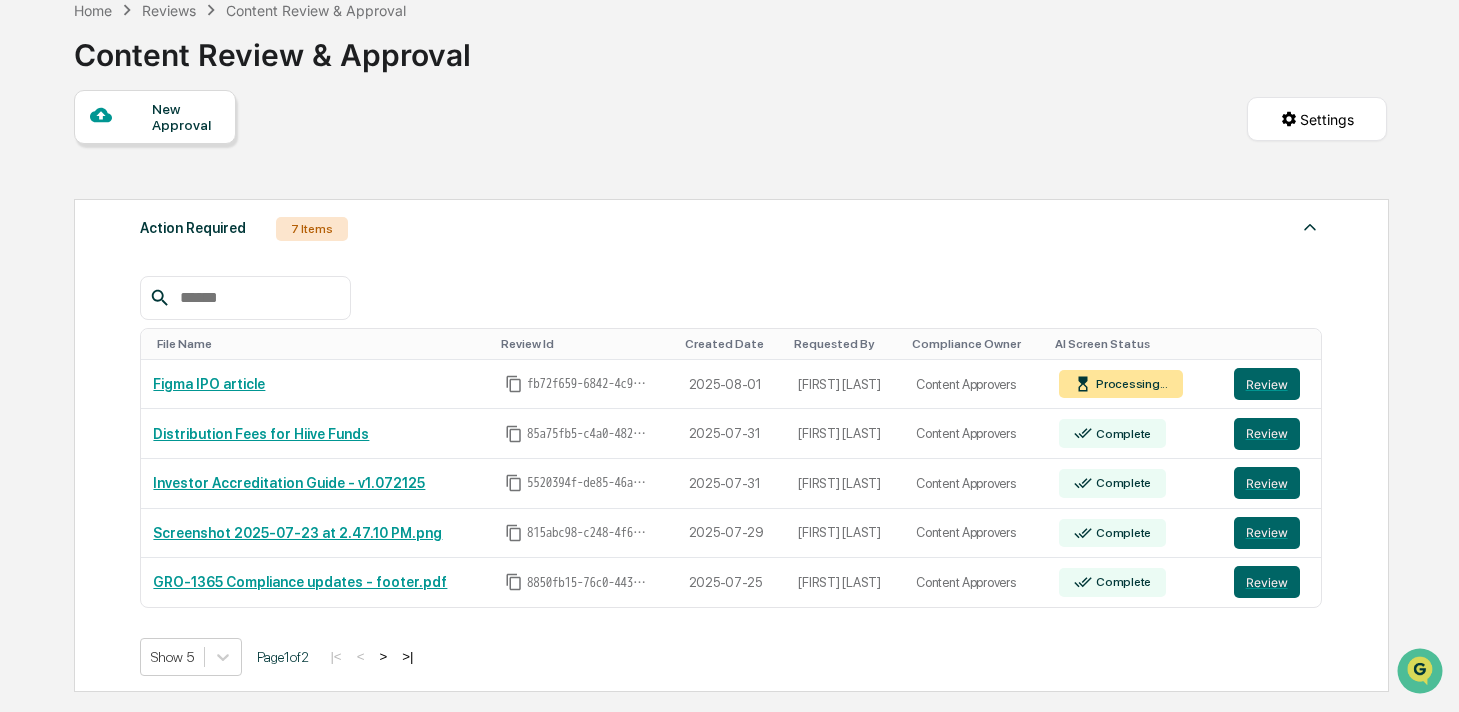 scroll, scrollTop: 106, scrollLeft: 0, axis: vertical 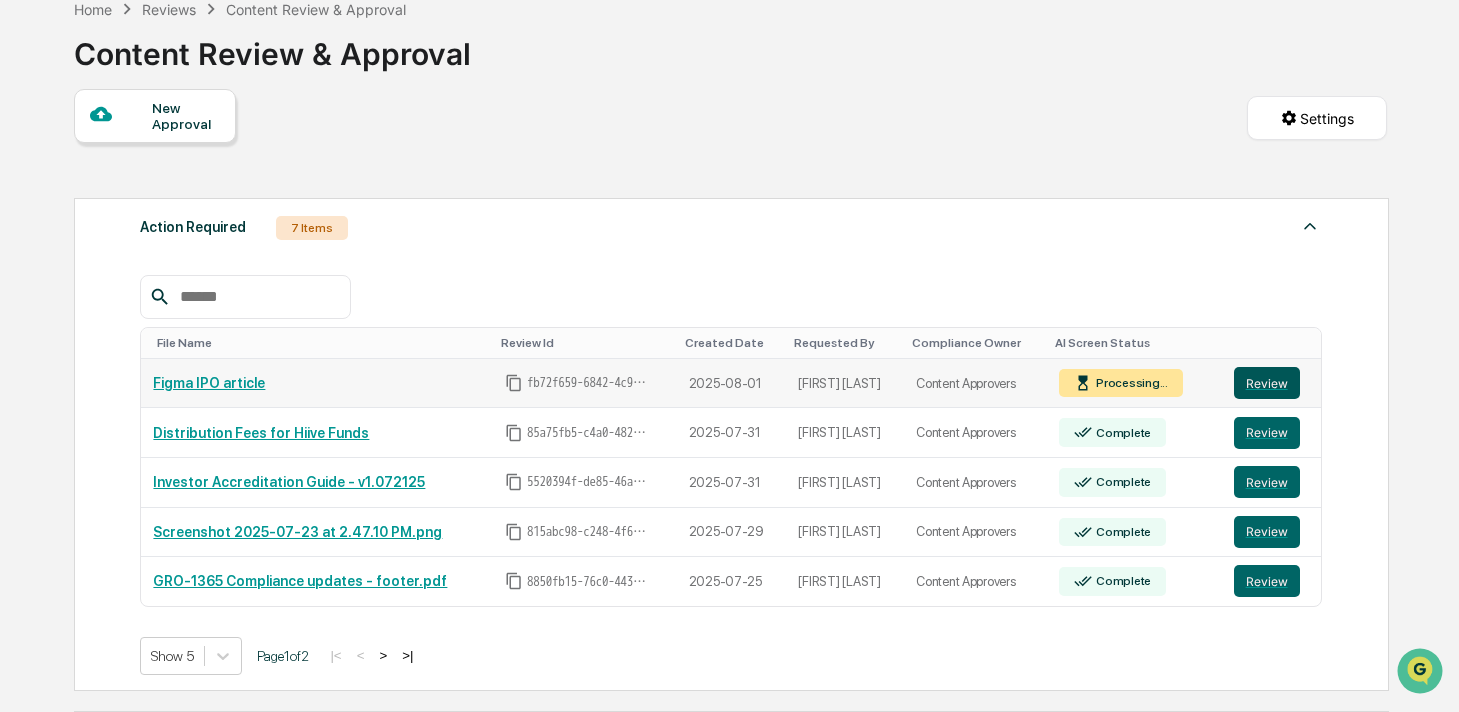 click on "Review" at bounding box center [1267, 383] 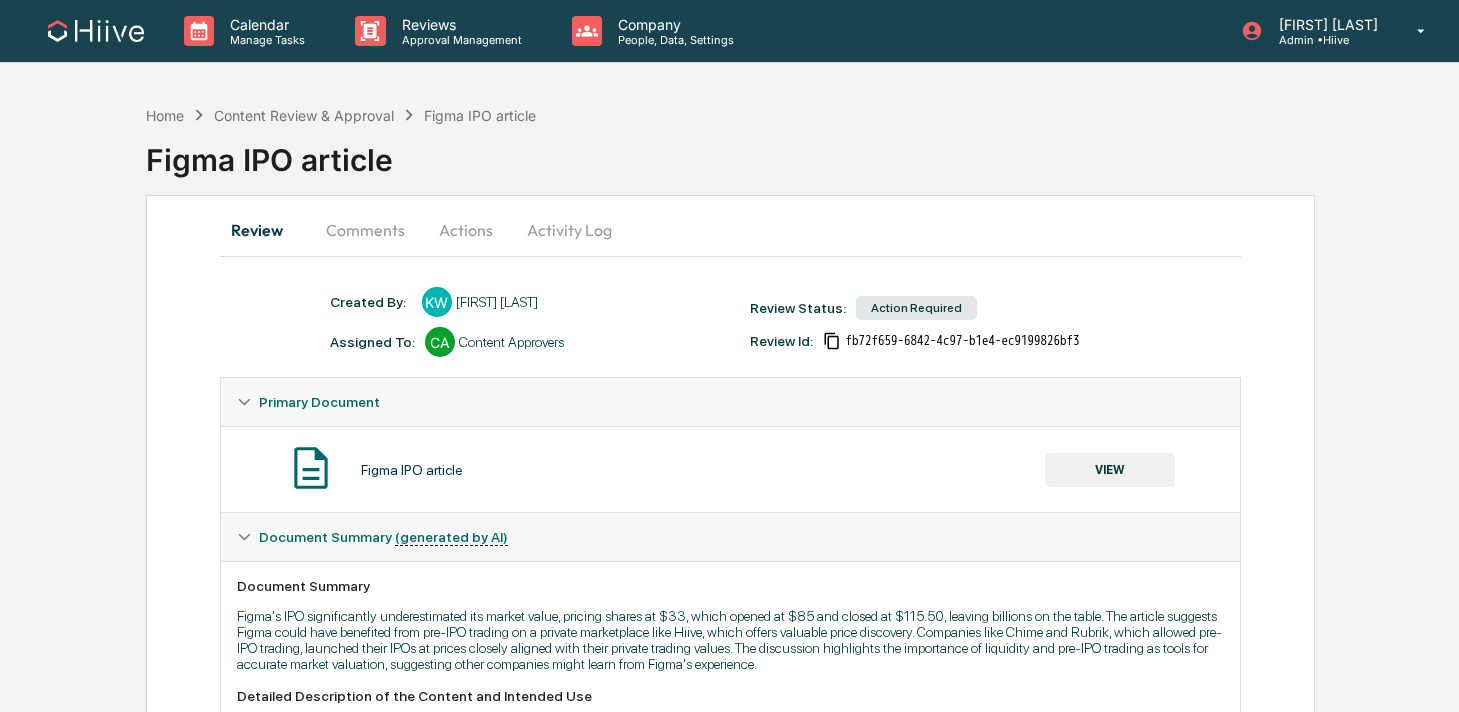 scroll, scrollTop: 0, scrollLeft: 0, axis: both 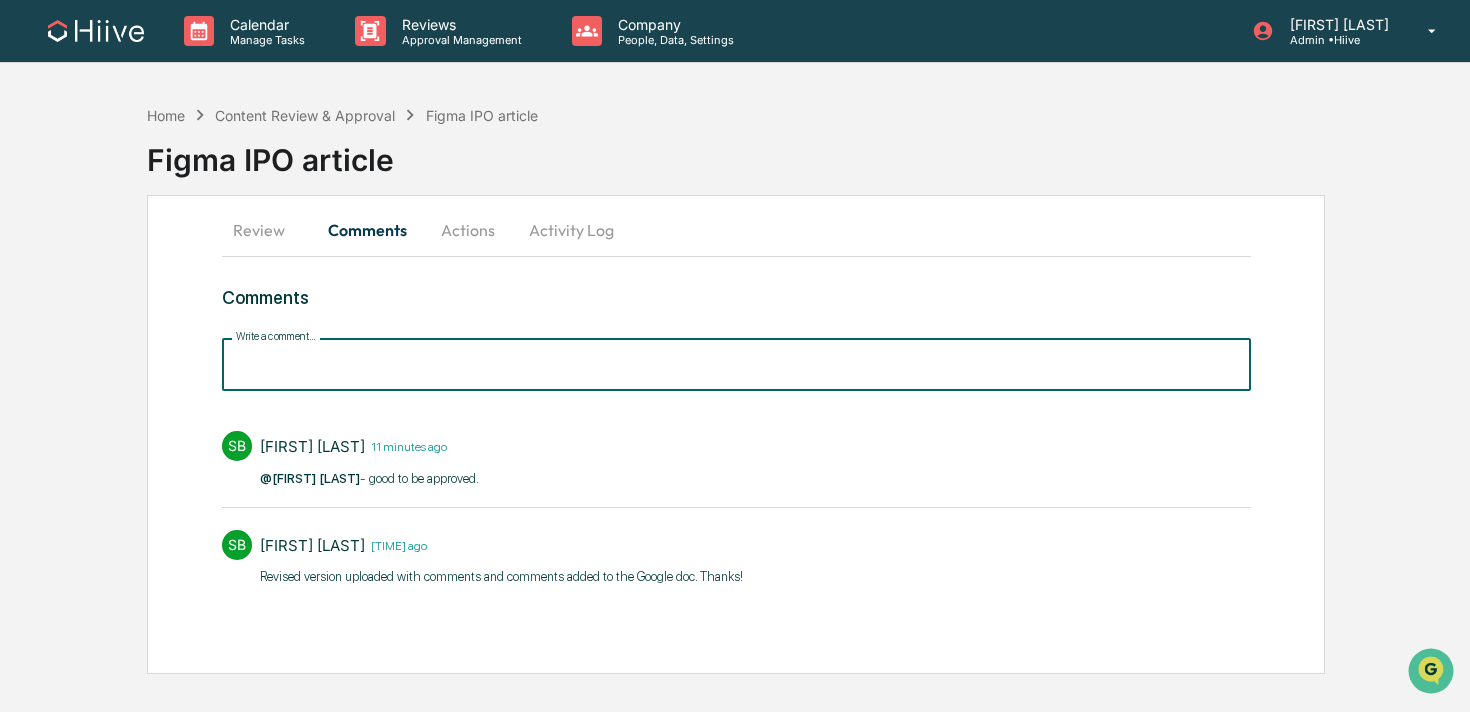 click on "Write a comment..." at bounding box center [736, 364] 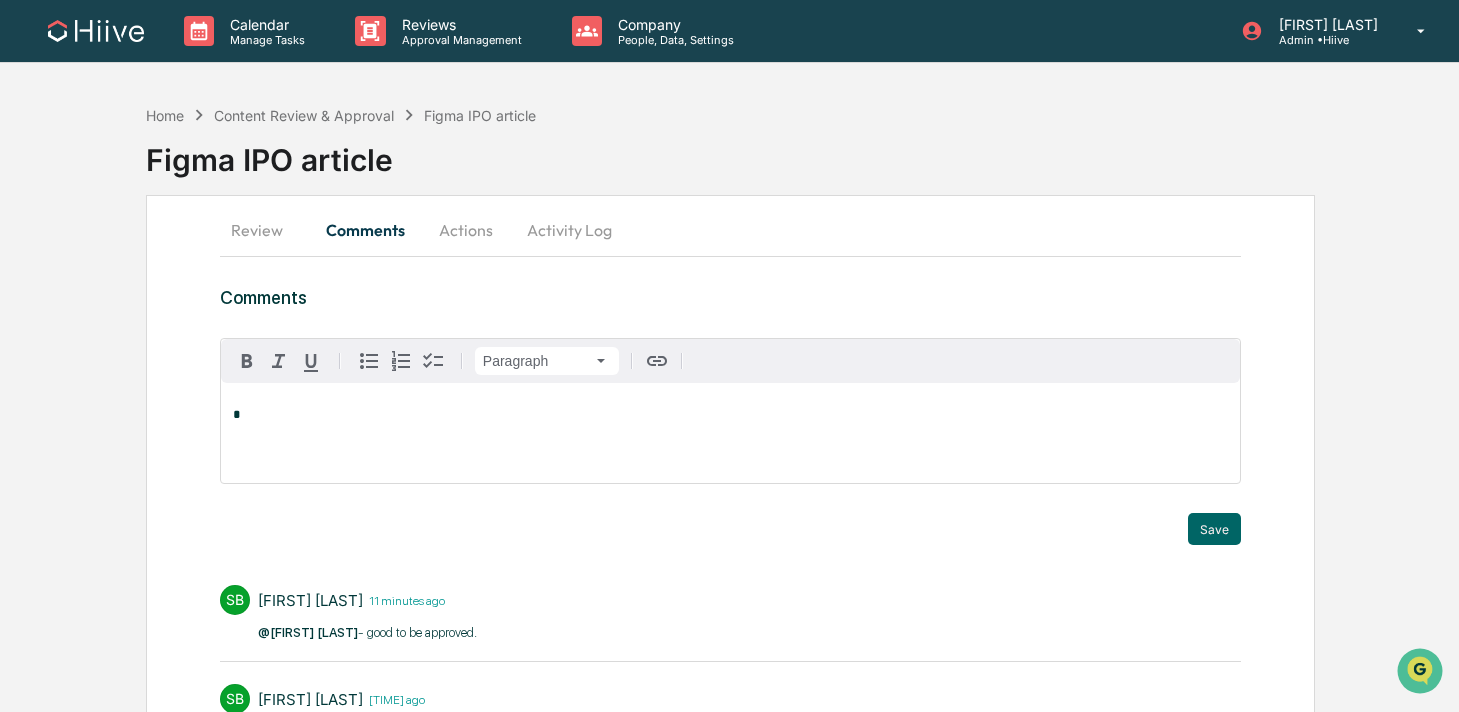 type 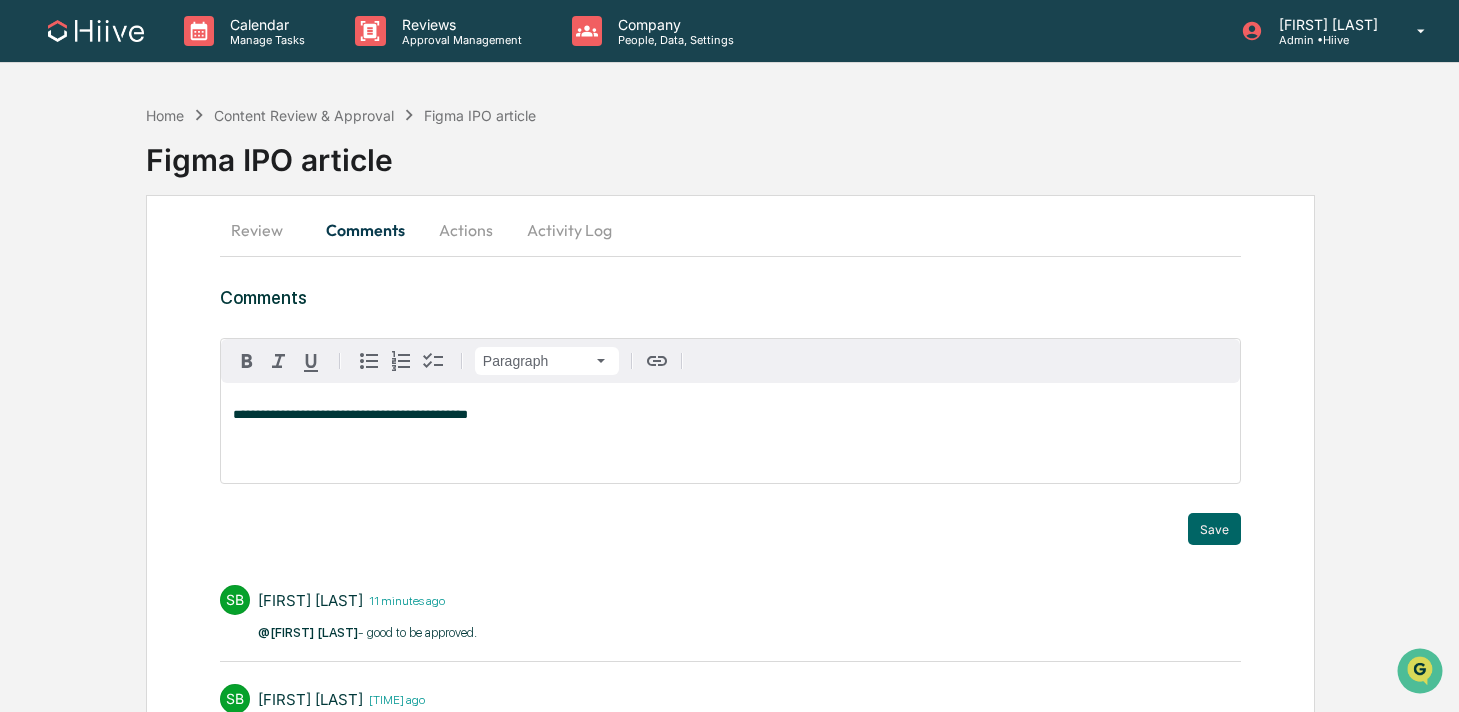 click on "**********" at bounding box center [350, 414] 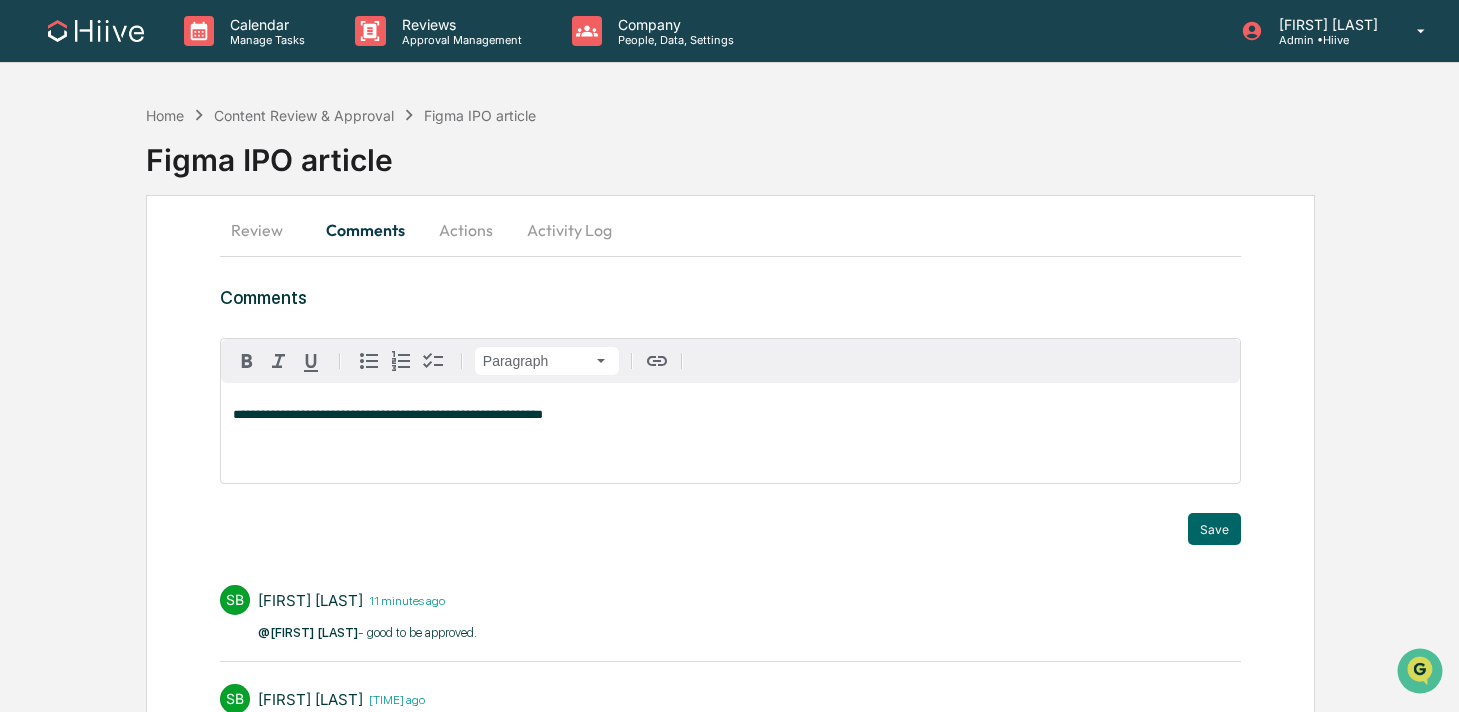 click on "**********" at bounding box center (730, 433) 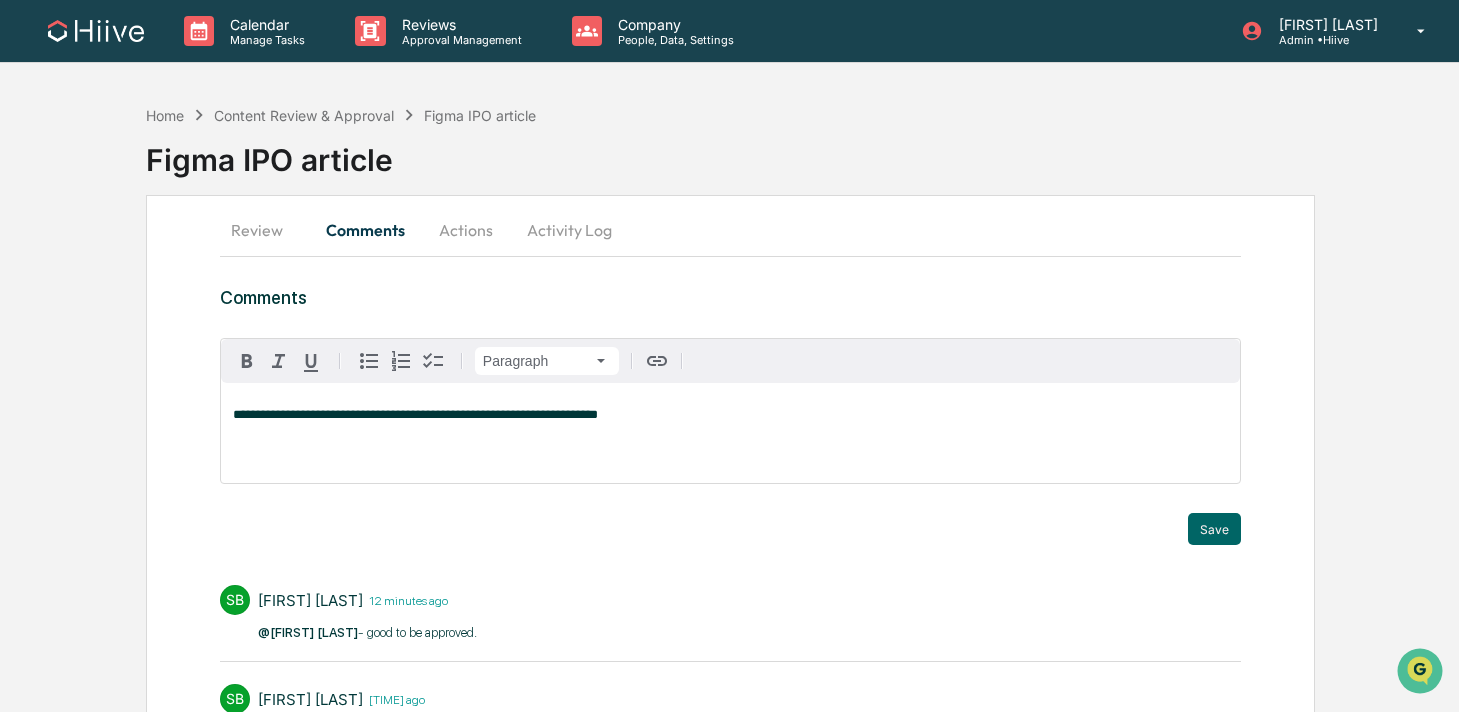 click on "**********" at bounding box center [730, 433] 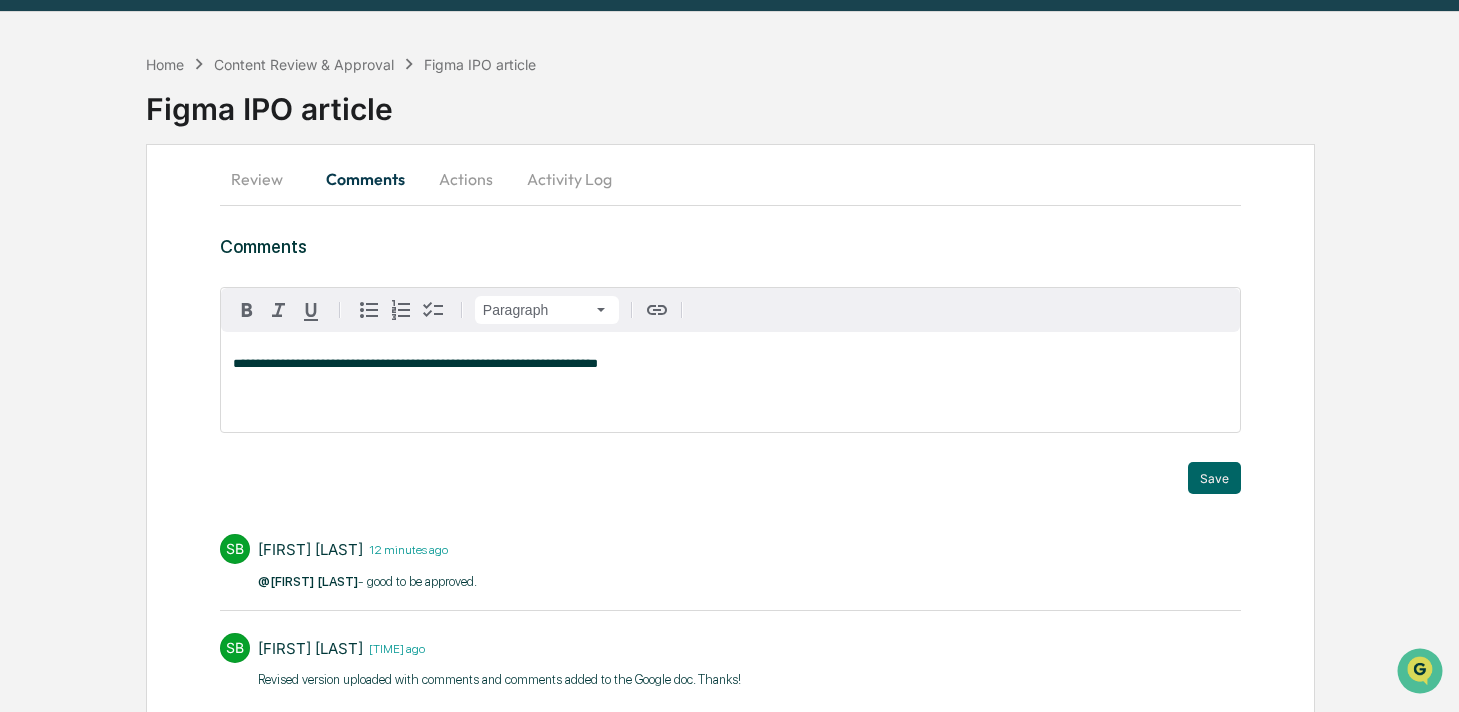 scroll, scrollTop: 69, scrollLeft: 0, axis: vertical 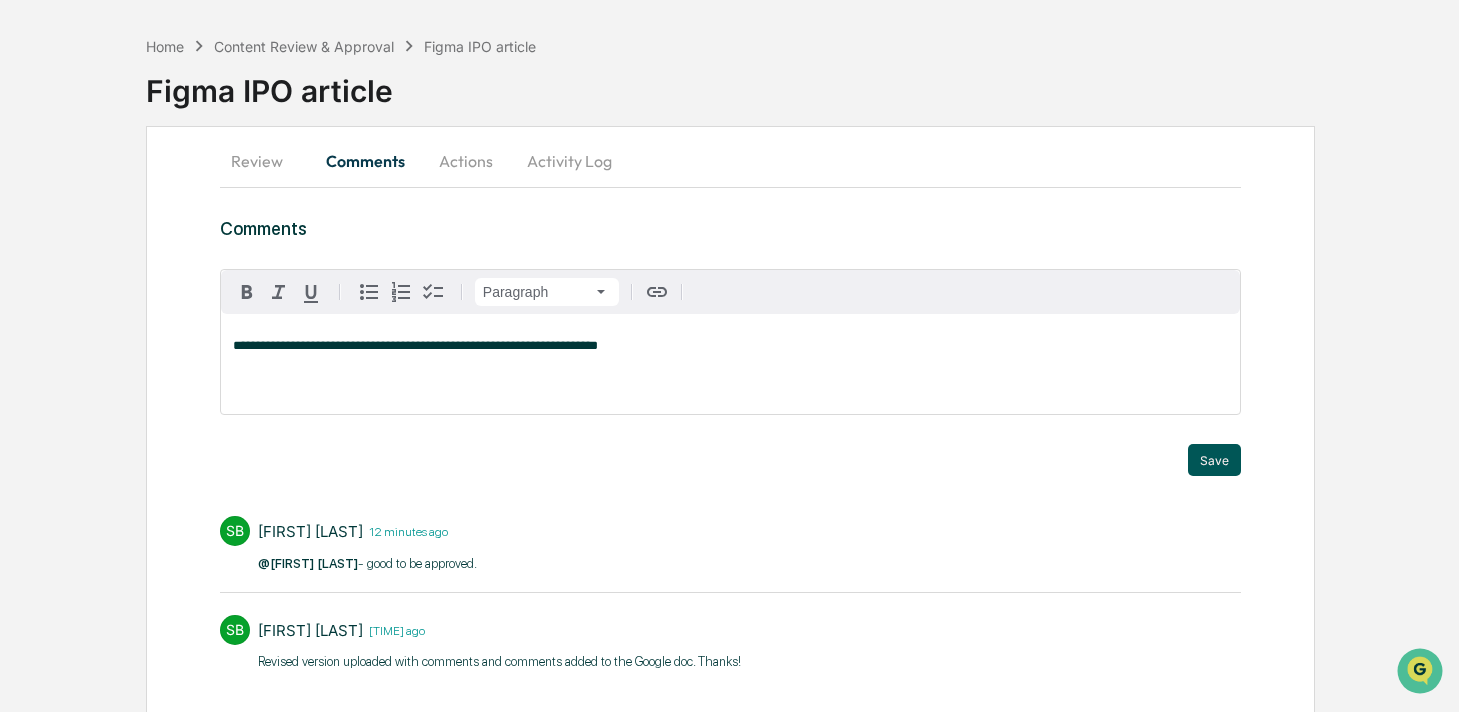 click on "Save" at bounding box center (1214, 460) 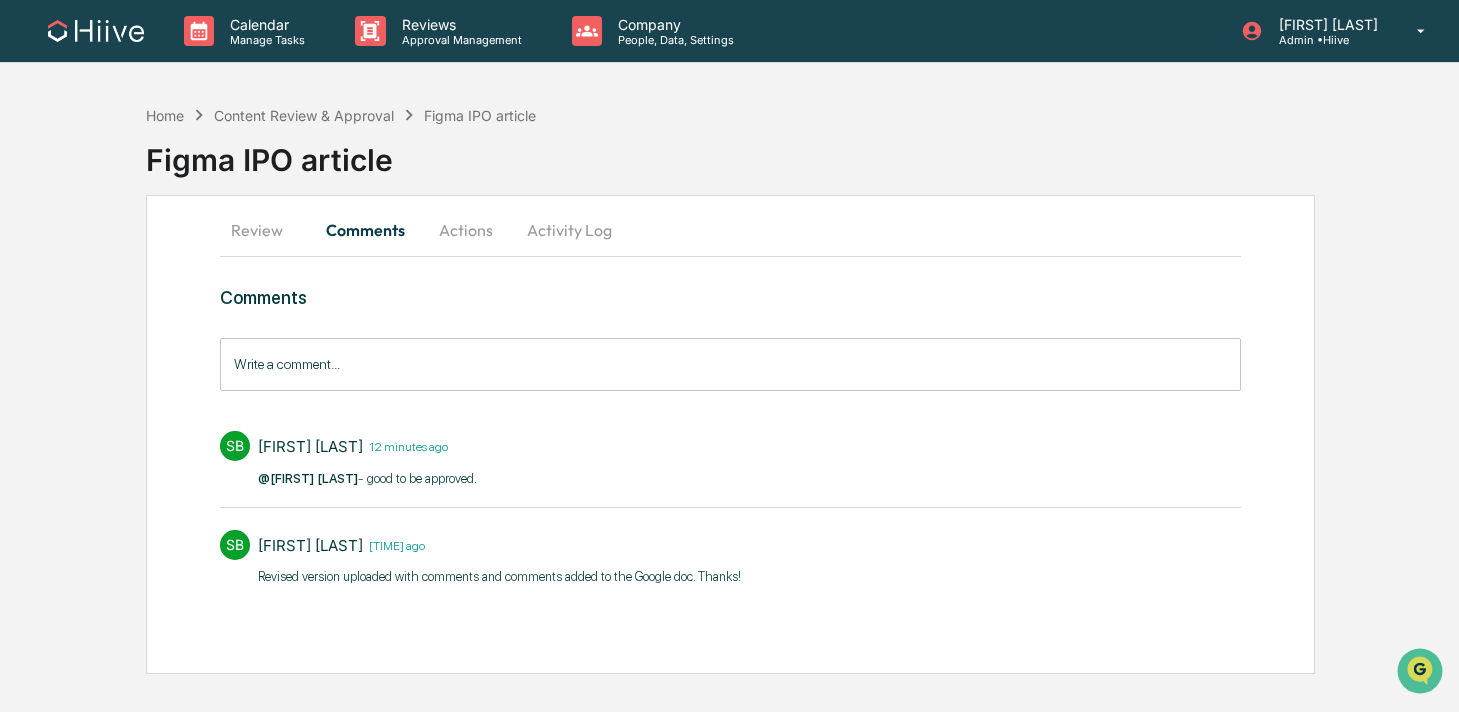 scroll, scrollTop: 0, scrollLeft: 0, axis: both 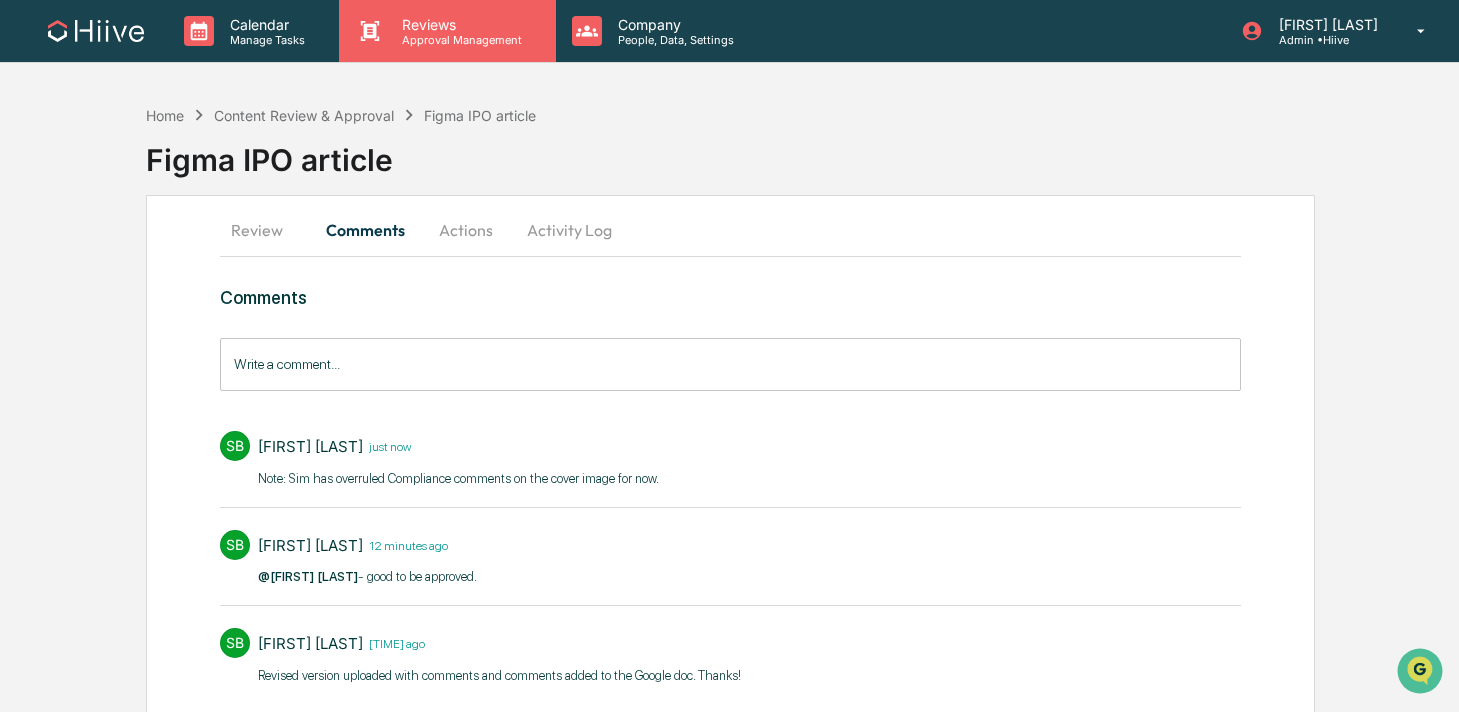 click on "Approval Management" at bounding box center [459, 40] 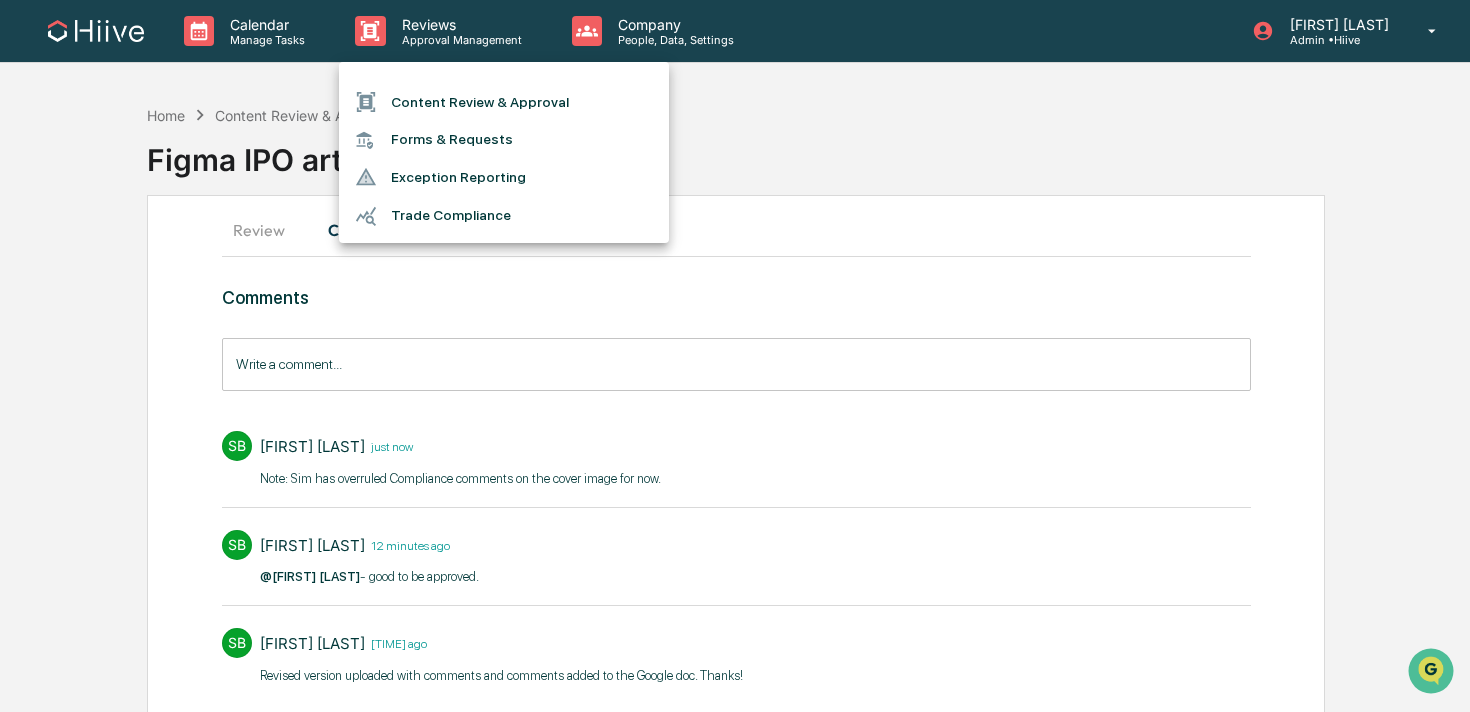 click on "Content Review & Approval" at bounding box center (504, 102) 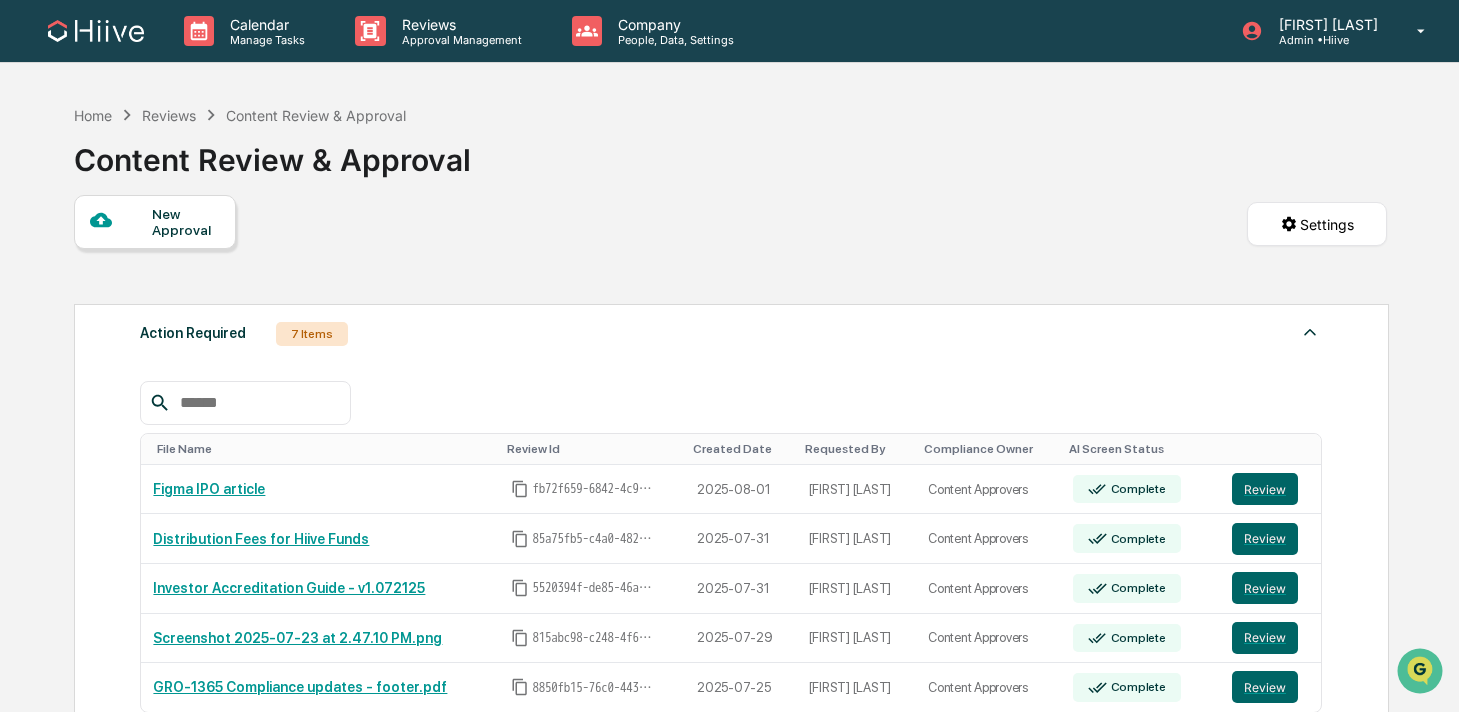 click on "Calendar Manage Tasks Reviews Approval Management Company People, Data, Settings Stephanie Bernard Admin •  Hiive Home Reviews Content Review & Approval Content Review & Approval New Approval Settings Action Required 7 Items   File Name Review Id Created Date Requested By Compliance Owner AI Screen Status Figma IPO article fb72f659-6842-4c97-b1e4-ec9199826bf3 2025-08-01 Kate Wilson Content Approvers Complete Review Distribution Fees for Hiive Funds 85a75fb5-c4a0-482b-a5a9-7c20c711f2ab 2025-07-31 Chris DeLap Content Approvers Complete Review Investor Accreditation Guide - v1.072125 5520394f-de85-46ae-abe4-e05e1a1d14b3 2025-07-31 Chris DeLap Content Approvers Complete Review Screenshot 2025-07-23 at 2.47.10 PM.png 815abc98-c248-4f62-a147-d06131b3a24d 2025-07-29 Josh Reding Content Approvers Complete Review GRO-1365 Compliance updates - footer.pdf 8850fb15-76c0-443e-acb7-22e5fcd2af78 2025-07-25 Josh Reding Content Approvers Complete Review Show 5 Page  1  of  2   |<   <   >   >|   Awaiting Revision 10 Items" at bounding box center (729, 593) 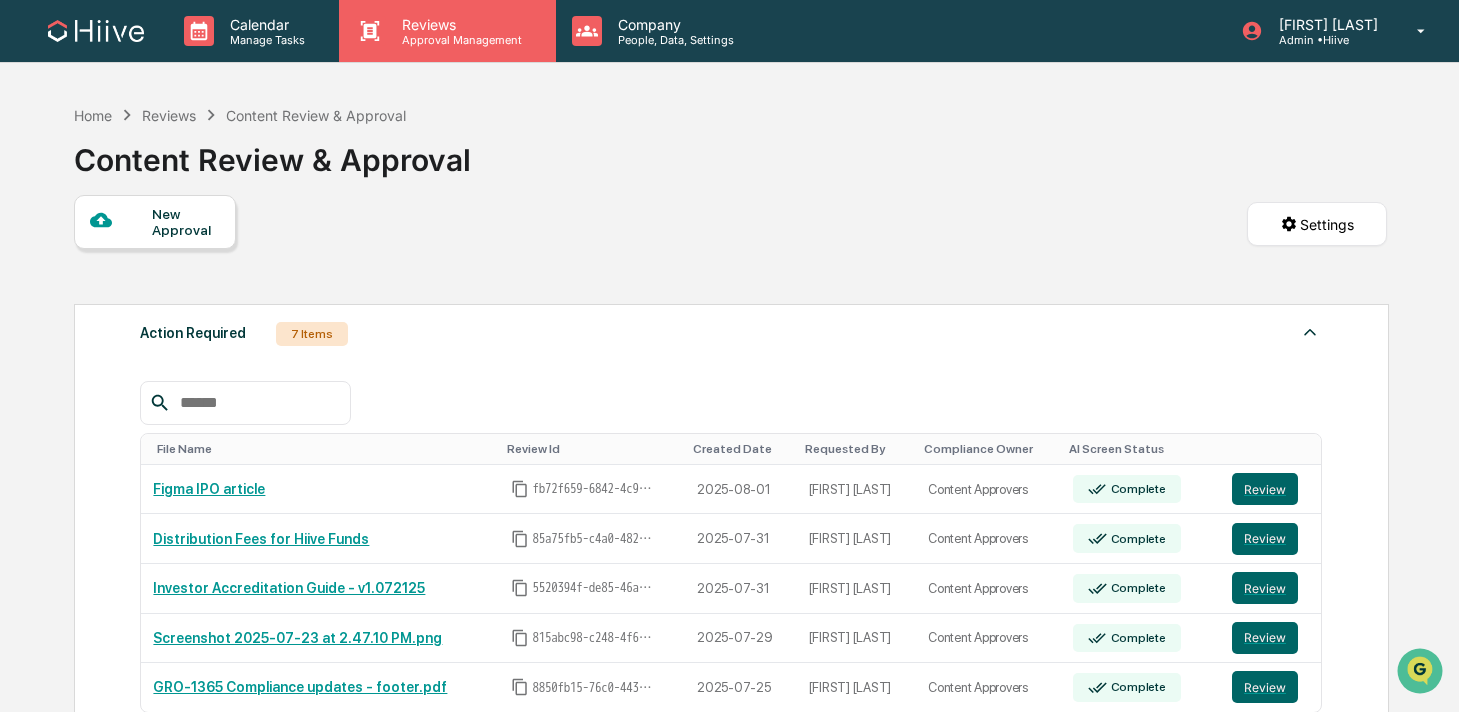 click on "Approval Management" at bounding box center (459, 40) 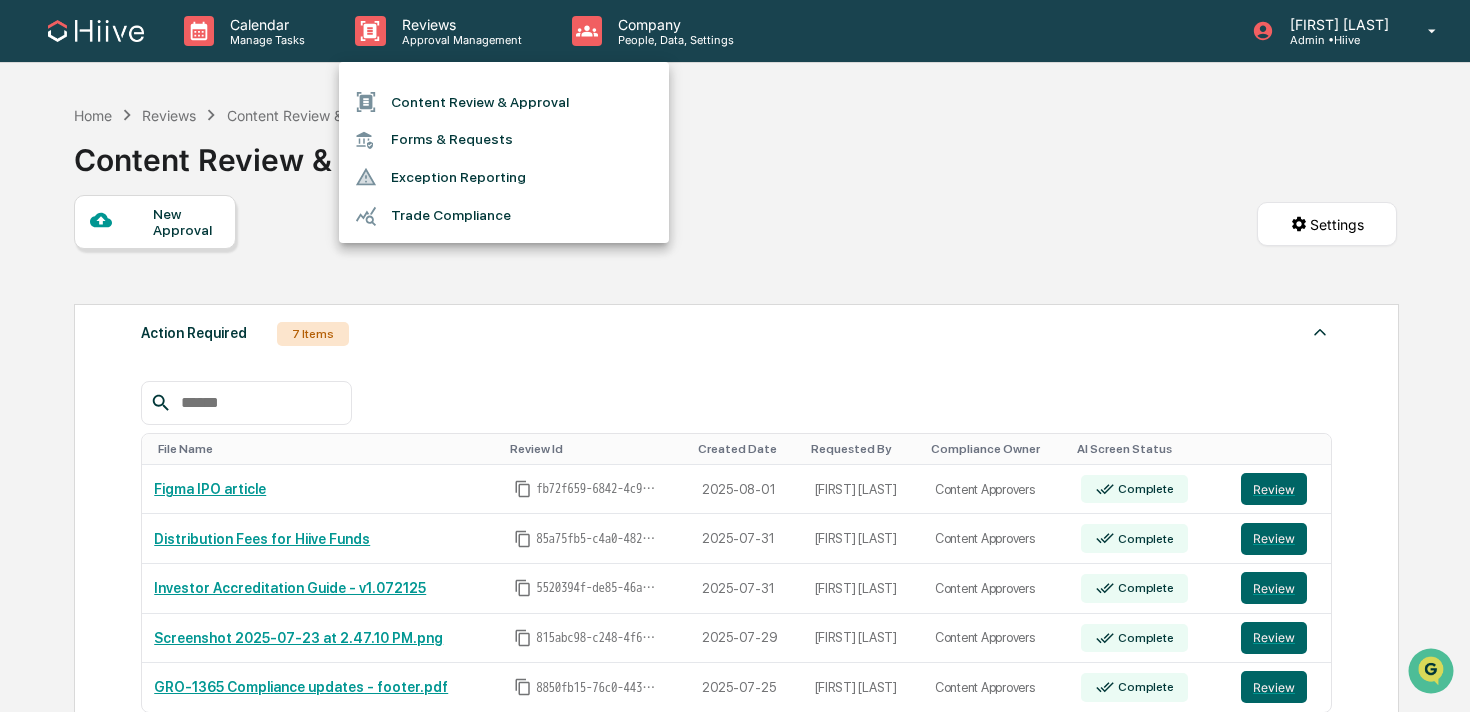 click on "Content Review & Approval Forms & Requests Exception Reporting Trade Compliance" at bounding box center [504, 152] 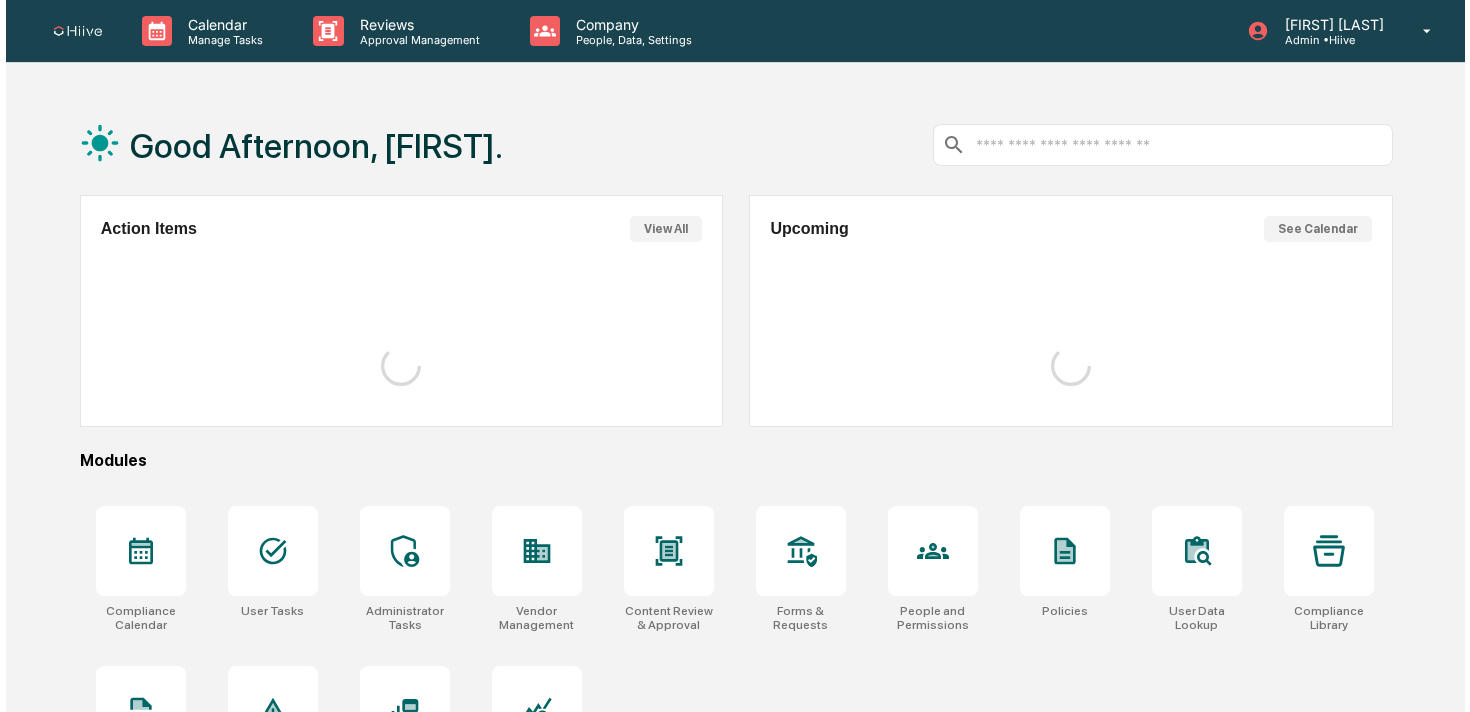 scroll, scrollTop: 0, scrollLeft: 0, axis: both 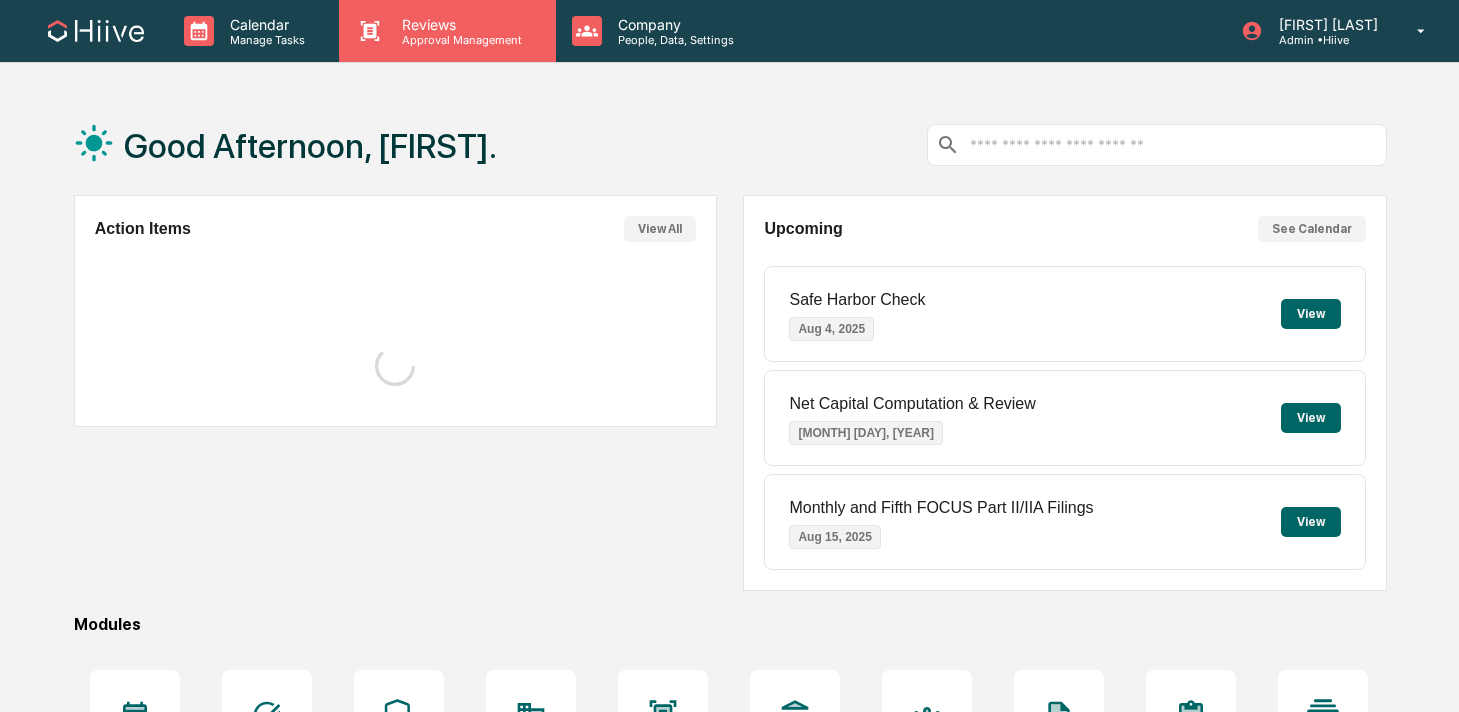 click on "Approval Management" at bounding box center (459, 40) 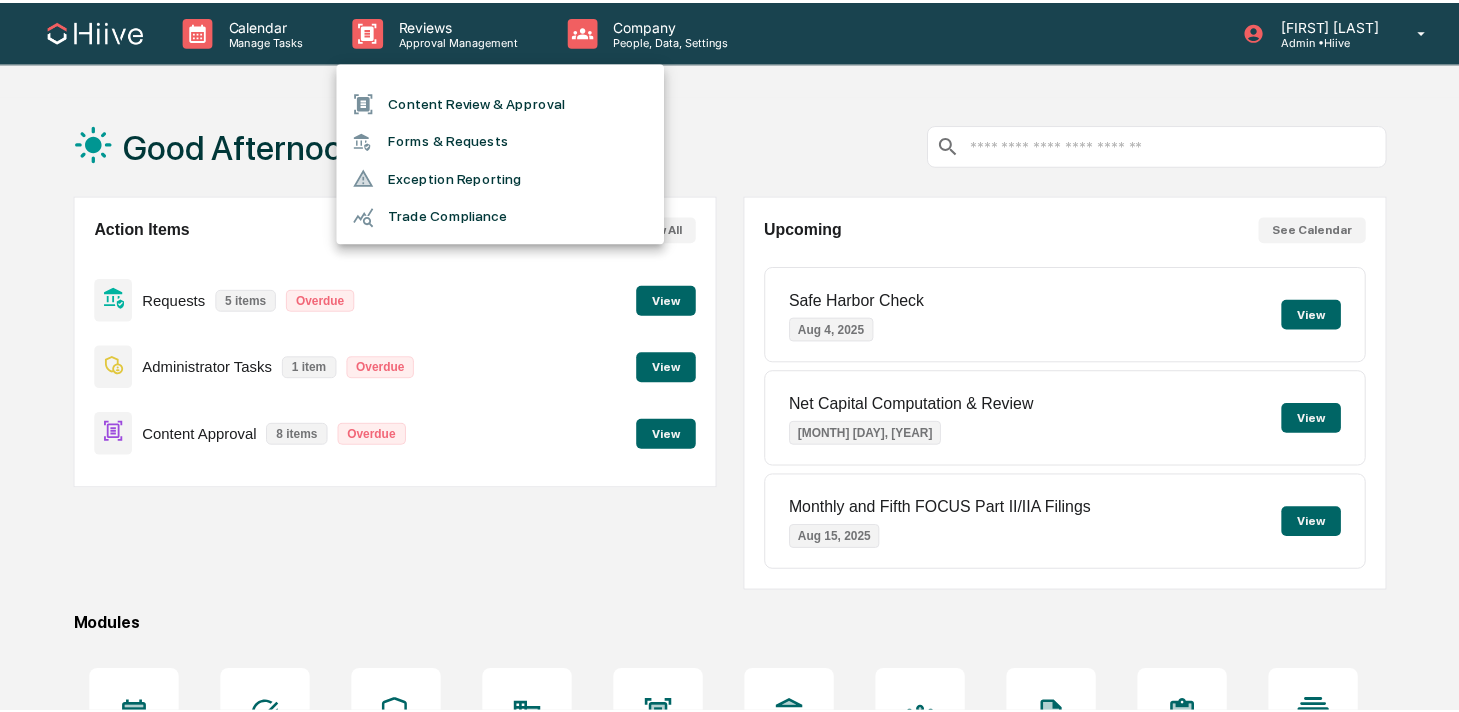 scroll, scrollTop: 0, scrollLeft: 0, axis: both 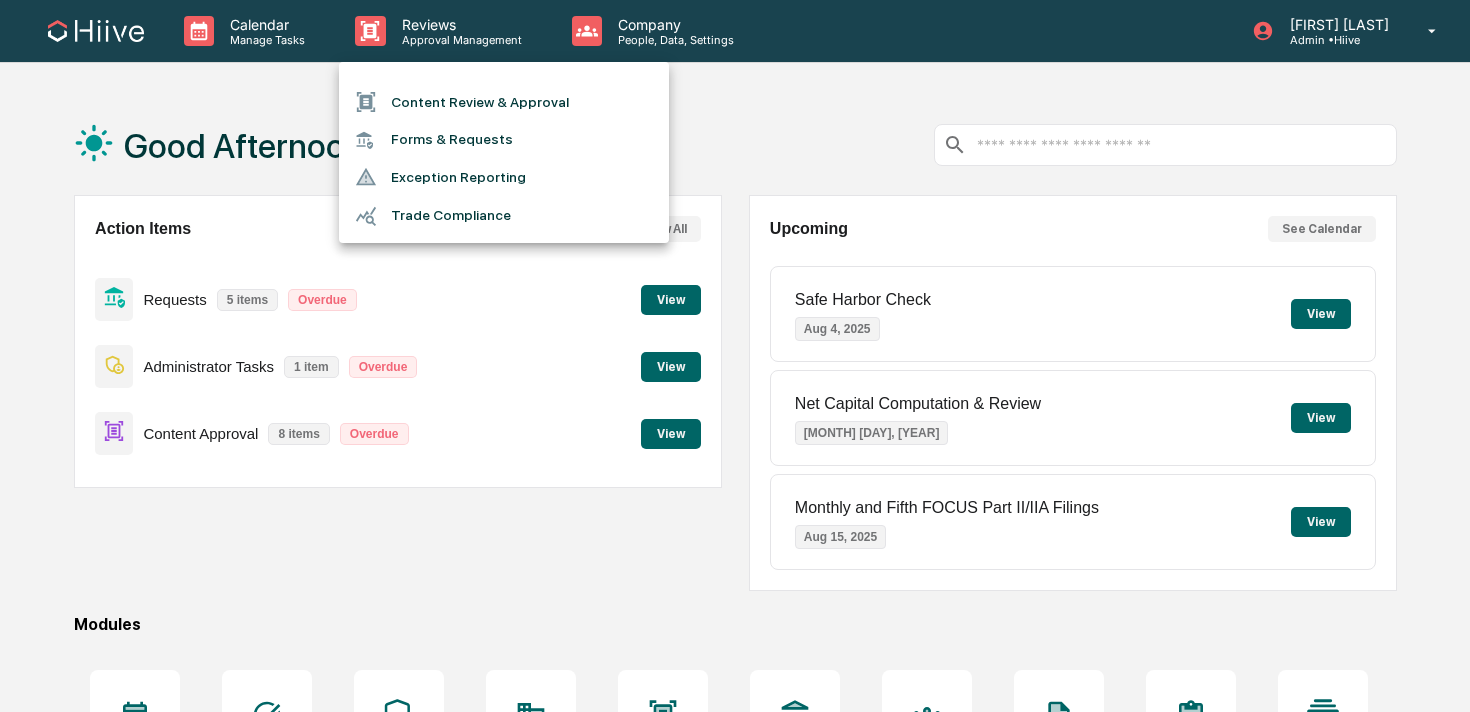 click on "Content Review & Approval" at bounding box center (504, 102) 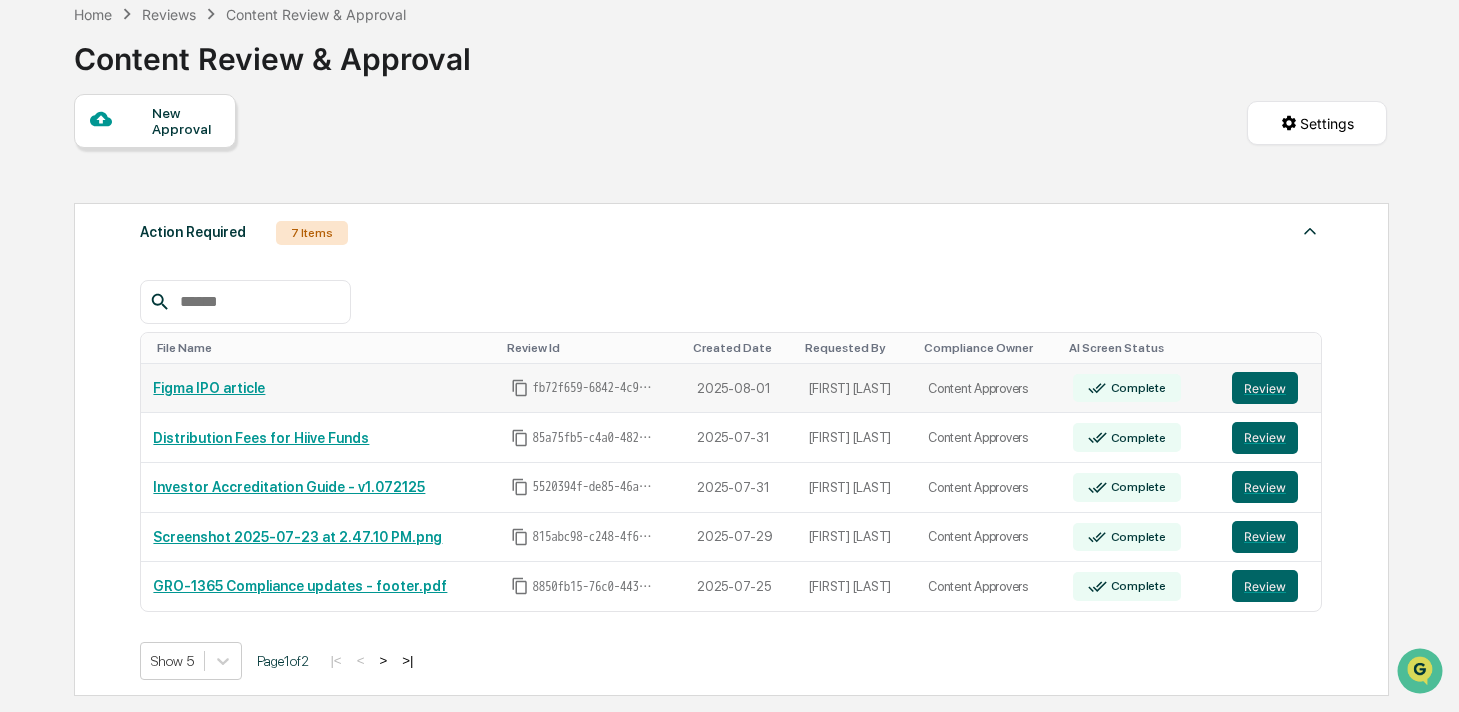 scroll, scrollTop: 109, scrollLeft: 0, axis: vertical 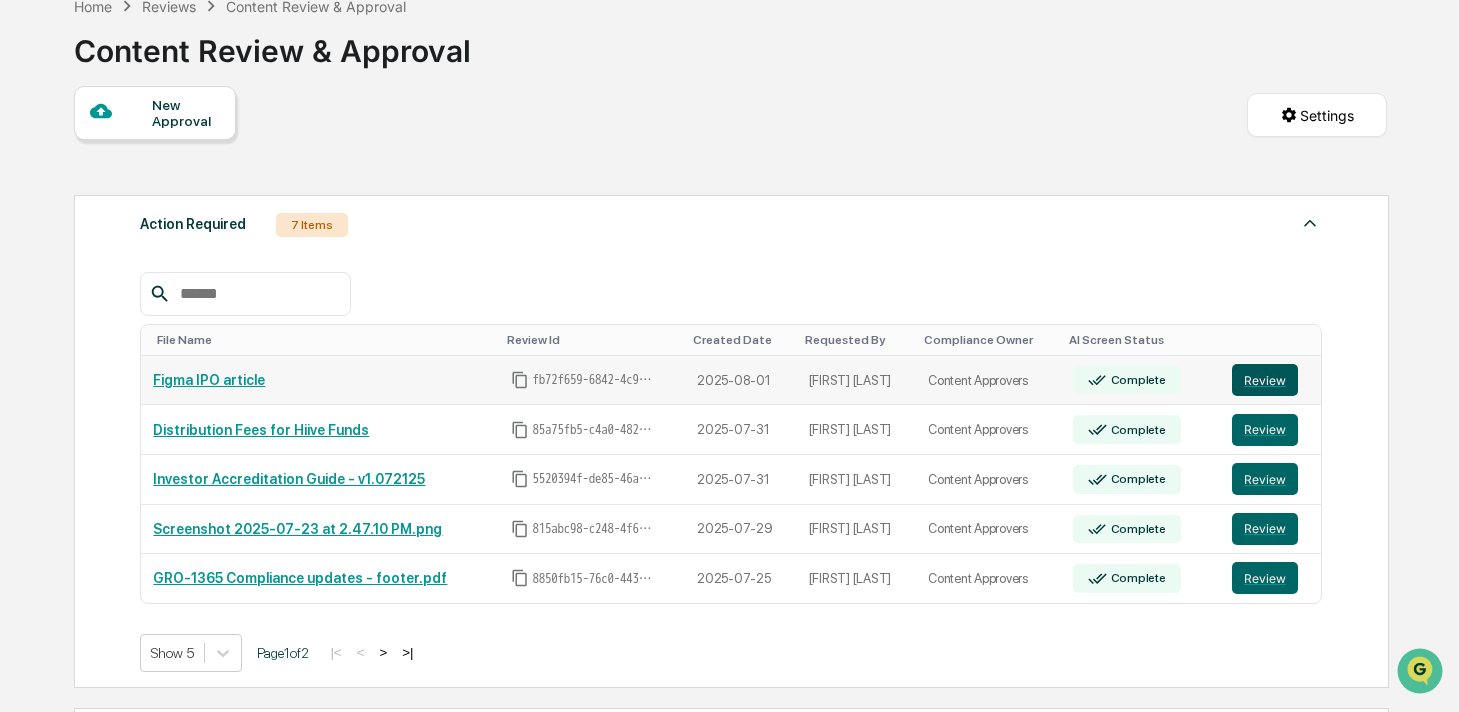 click on "Review" at bounding box center (1265, 380) 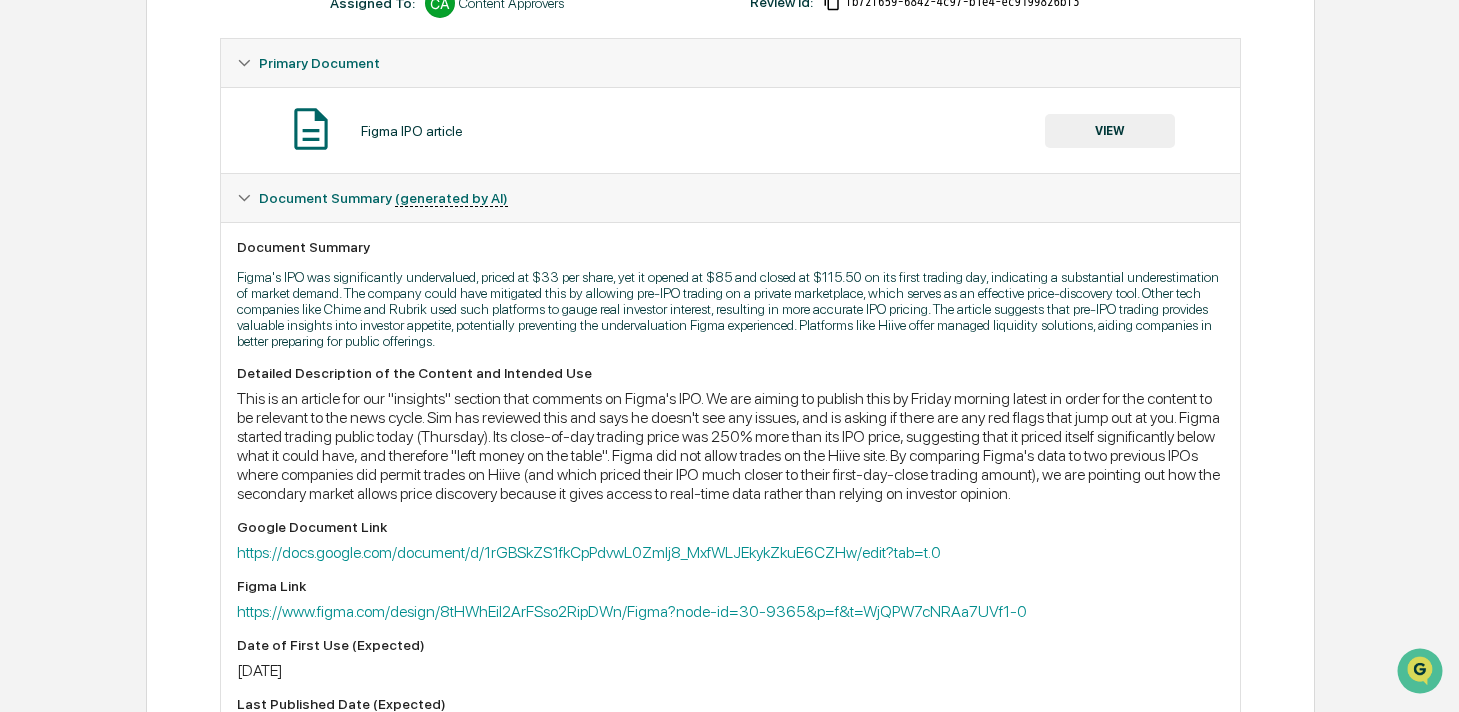 scroll, scrollTop: 66, scrollLeft: 0, axis: vertical 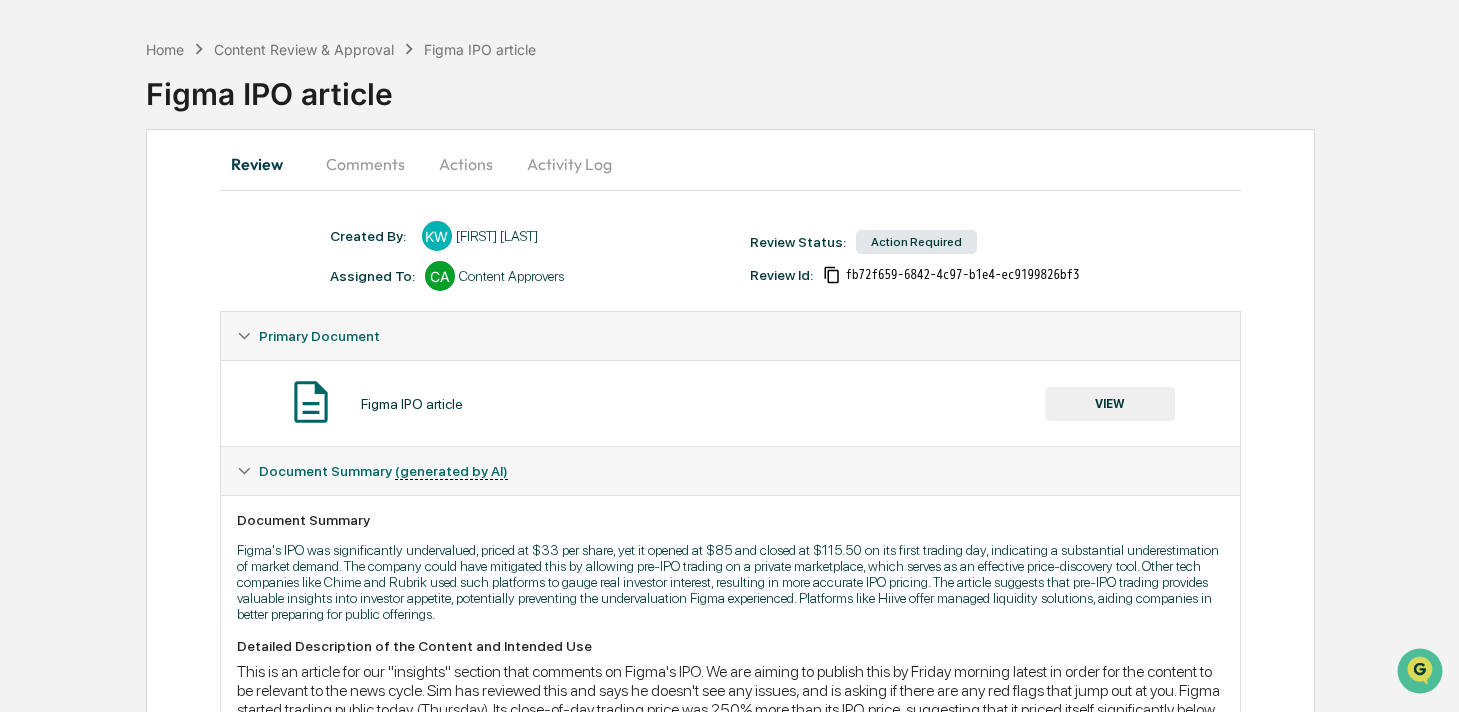 click on "VIEW" at bounding box center [1110, 404] 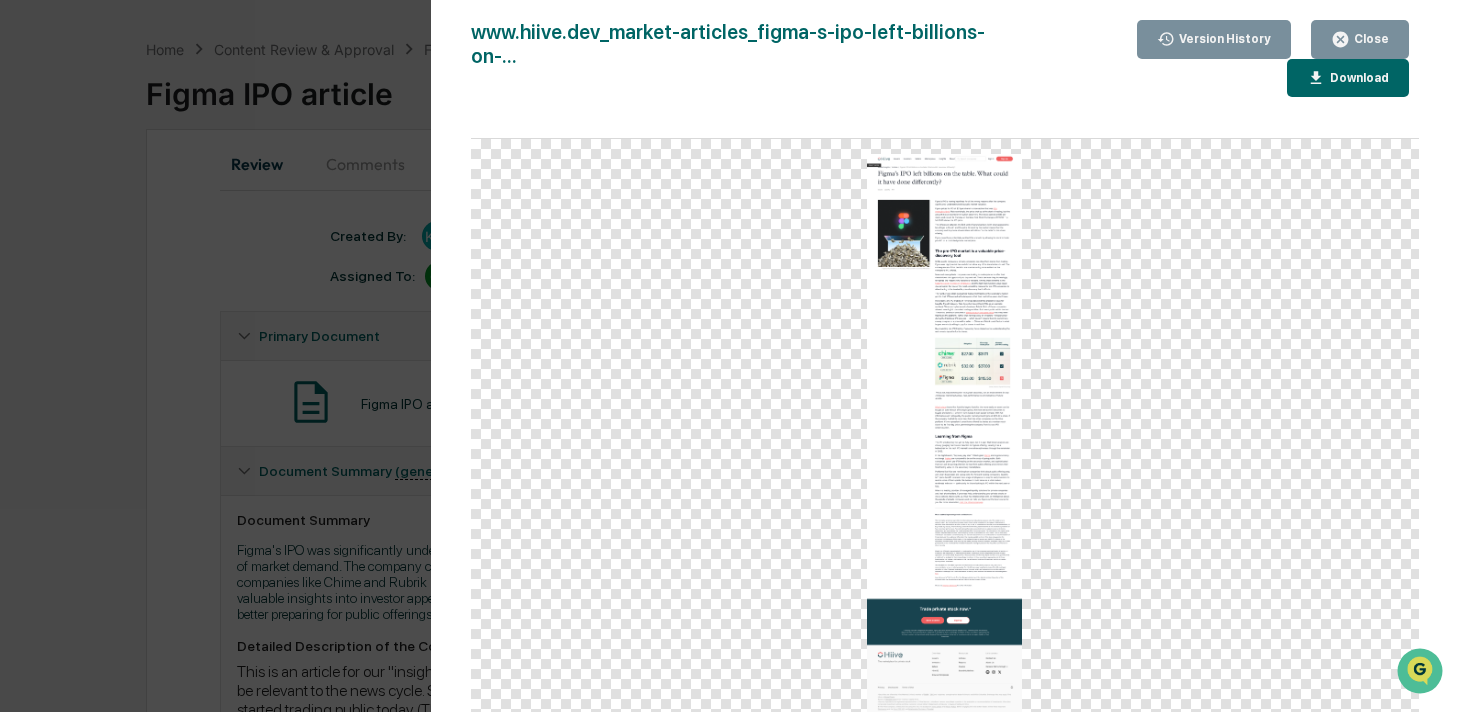 click 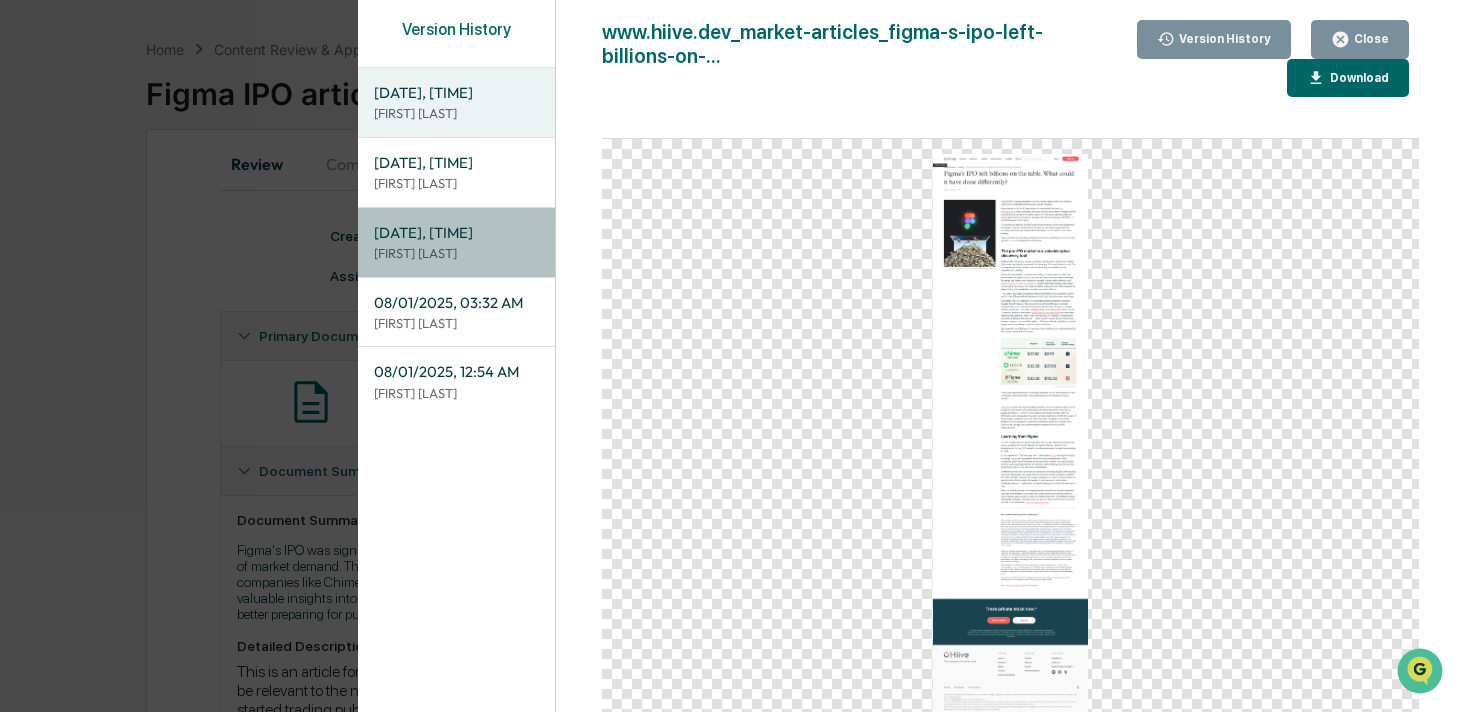 click on "[DATE], [TIME]" at bounding box center (456, 233) 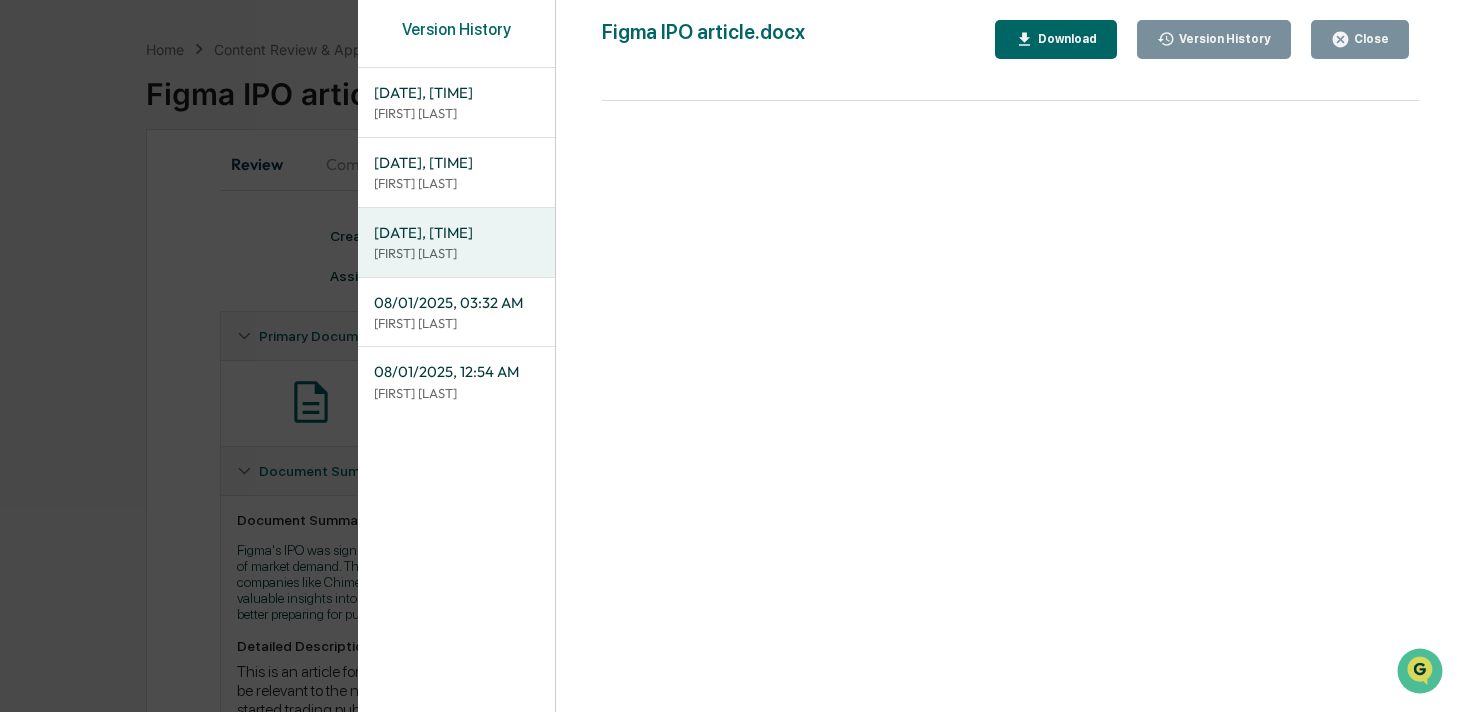 click on "Download" at bounding box center [1056, 39] 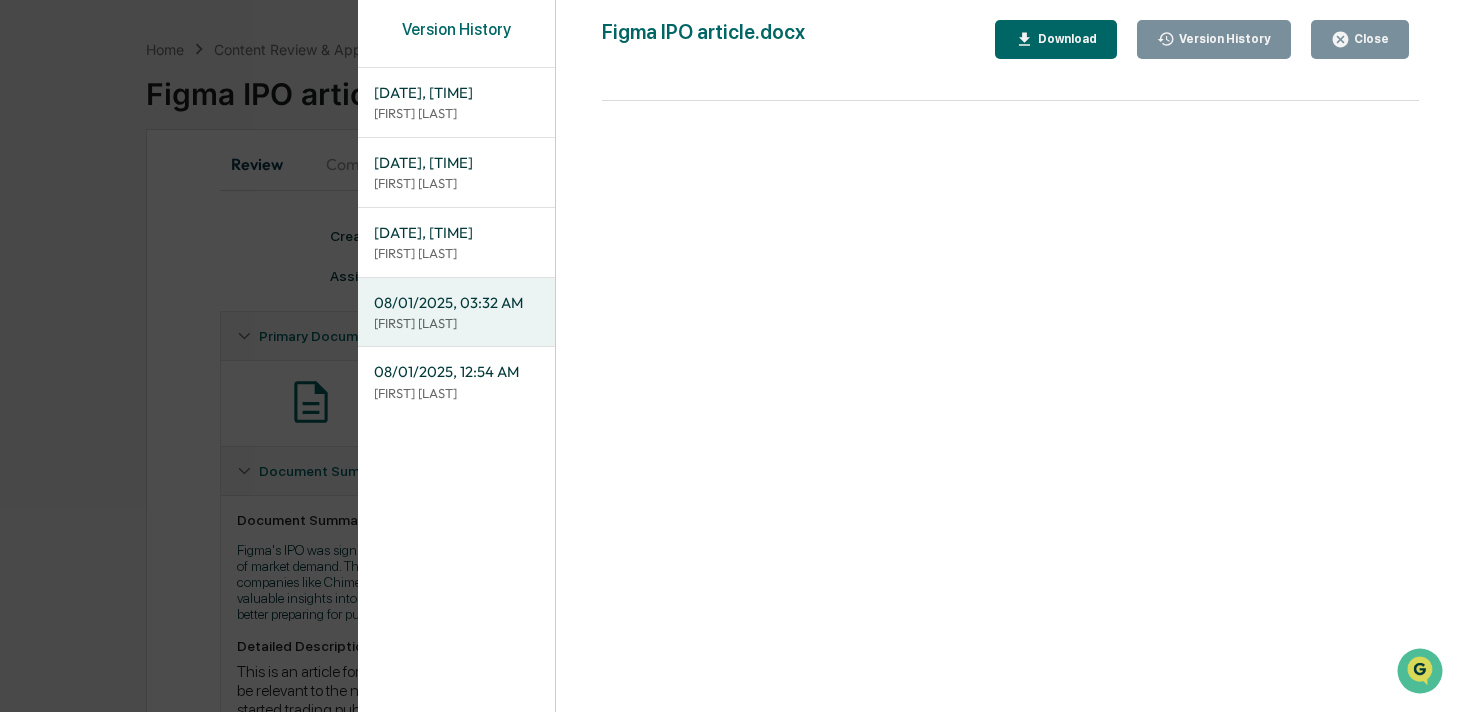 click on "Download" at bounding box center (1065, 39) 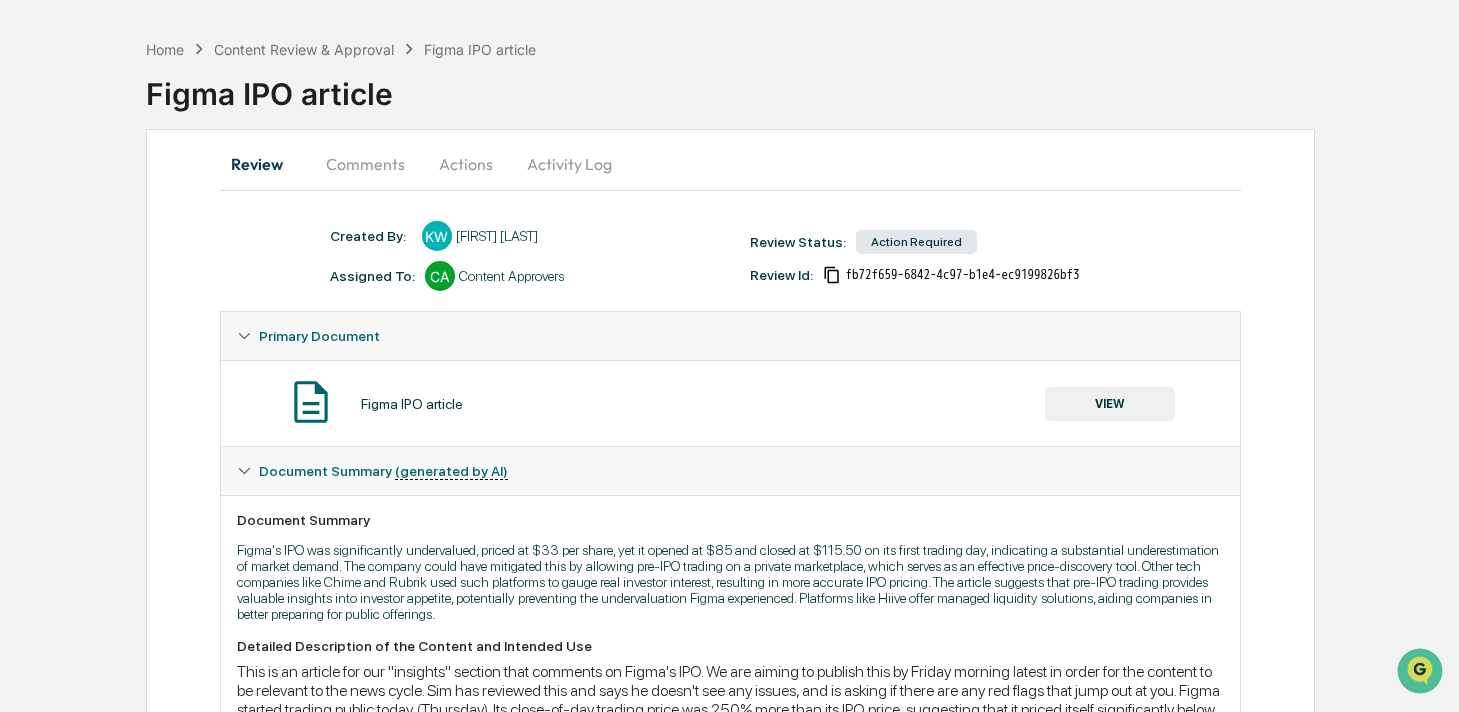 scroll, scrollTop: 0, scrollLeft: 0, axis: both 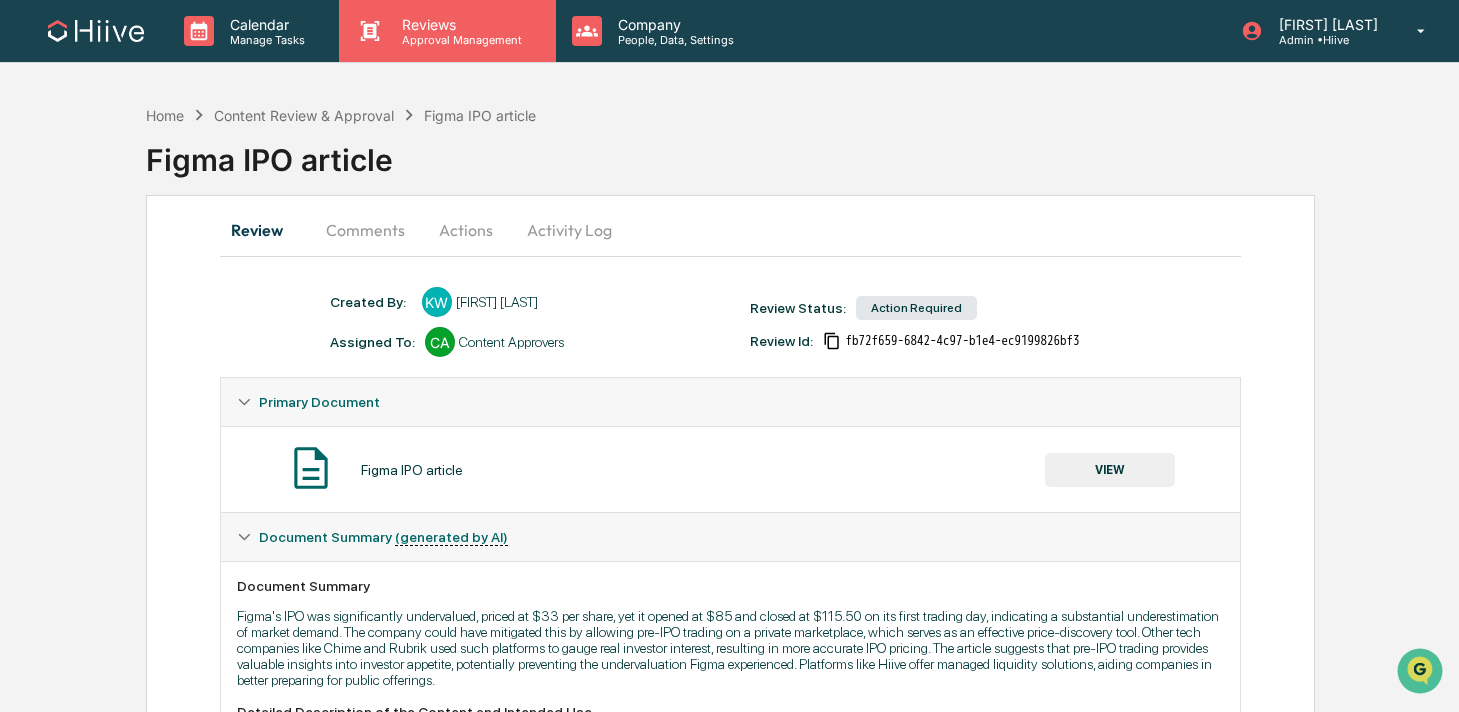 click on "Reviews Approval Management" at bounding box center [447, 31] 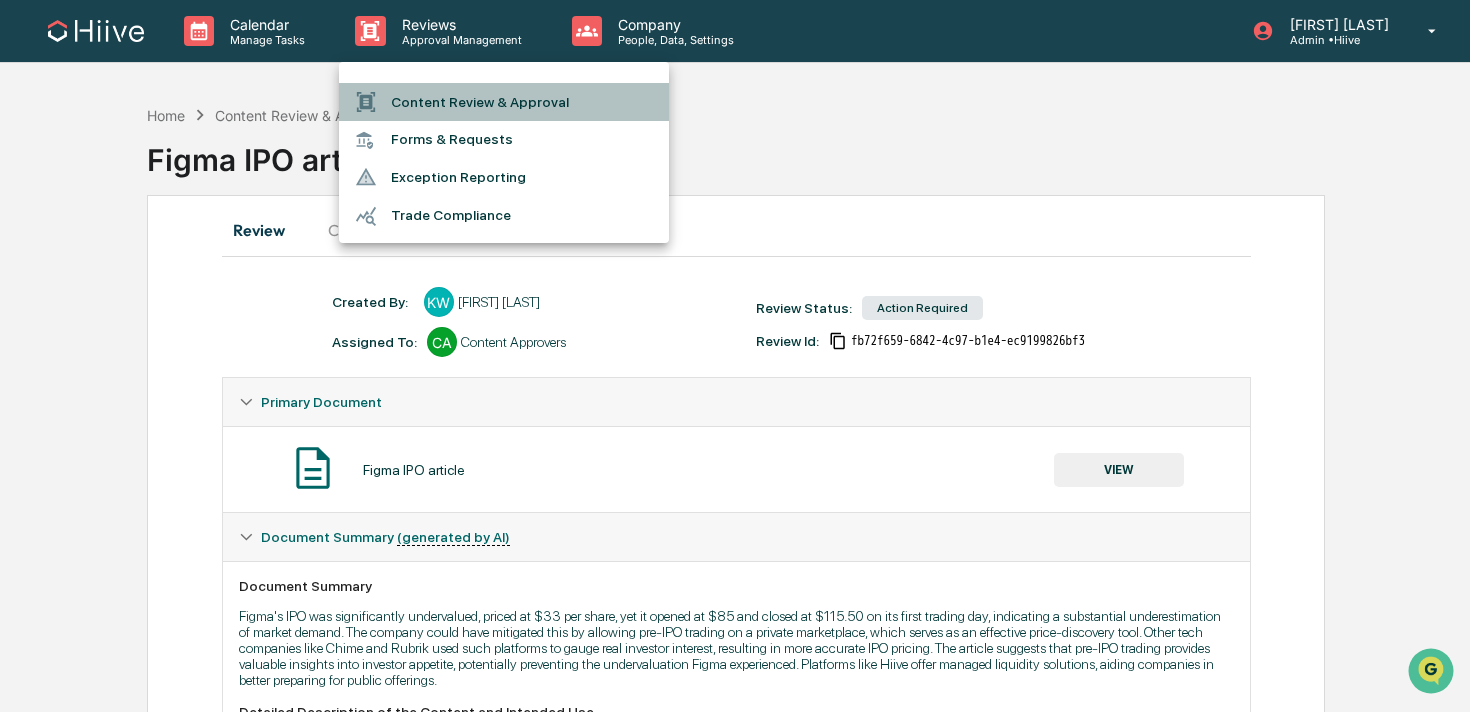 click on "Content Review & Approval" at bounding box center [504, 102] 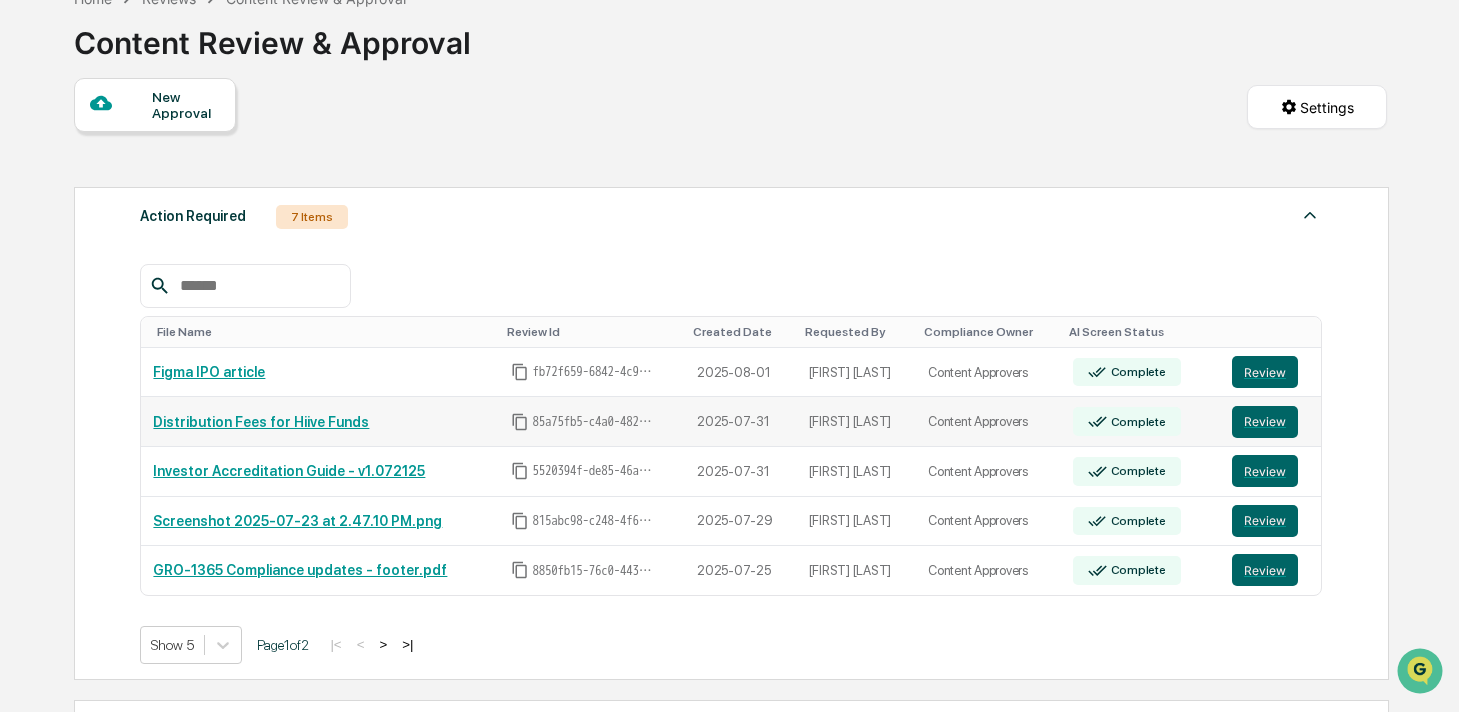 scroll, scrollTop: 148, scrollLeft: 0, axis: vertical 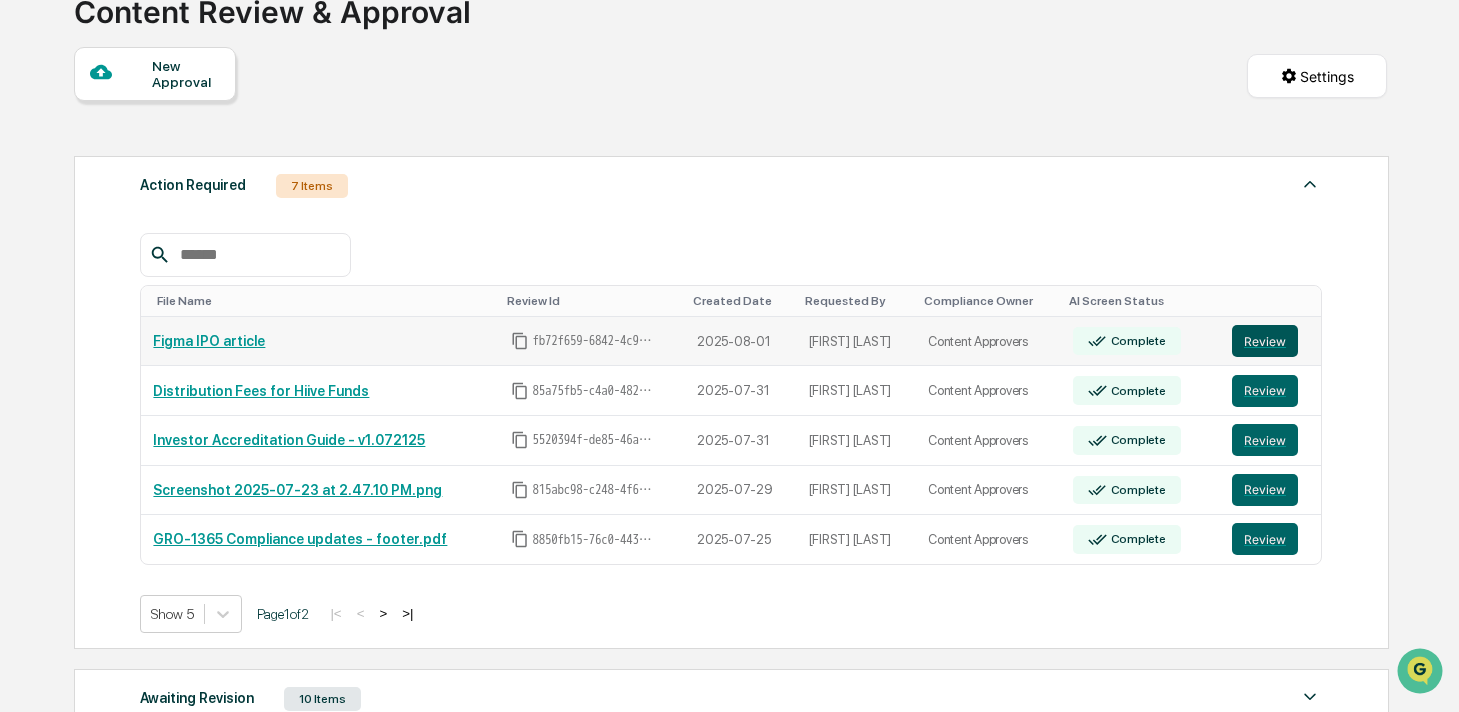 click on "Review" at bounding box center (1265, 341) 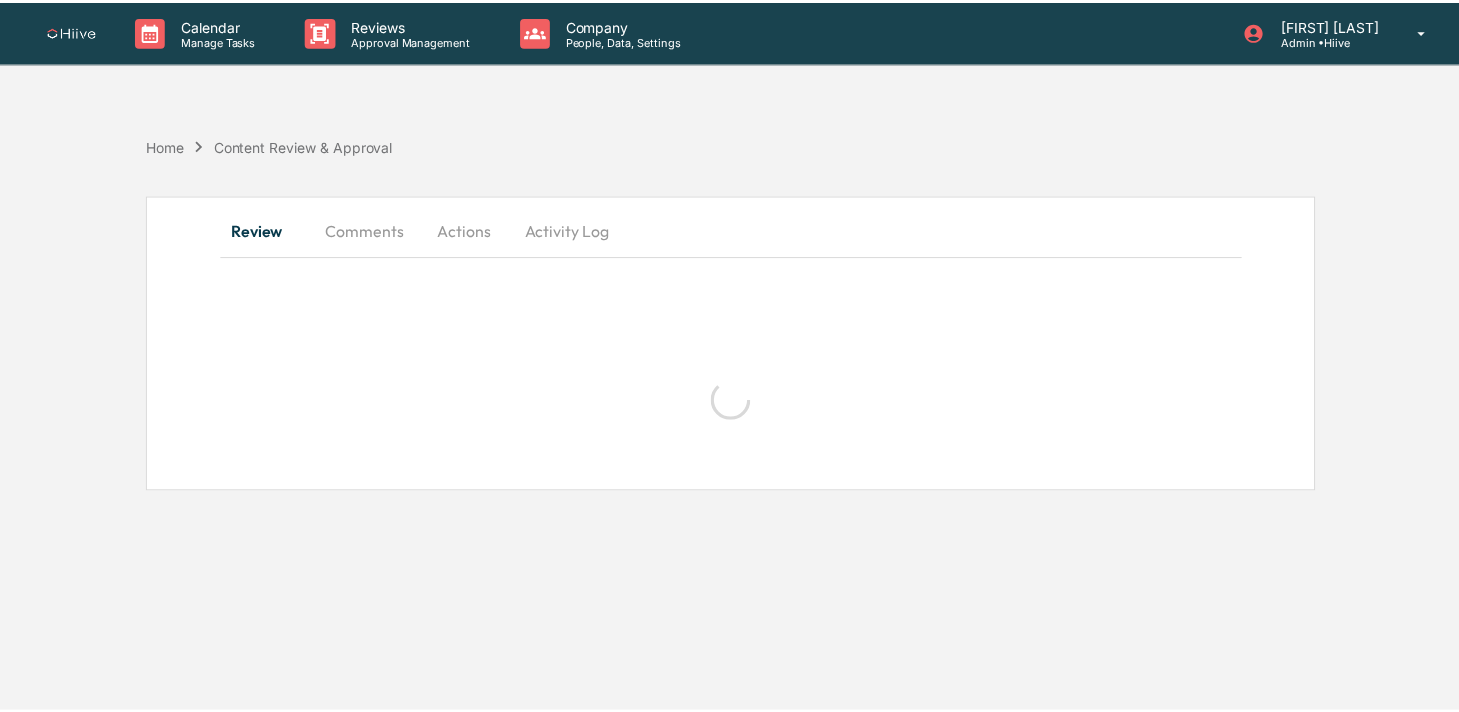 scroll, scrollTop: 0, scrollLeft: 0, axis: both 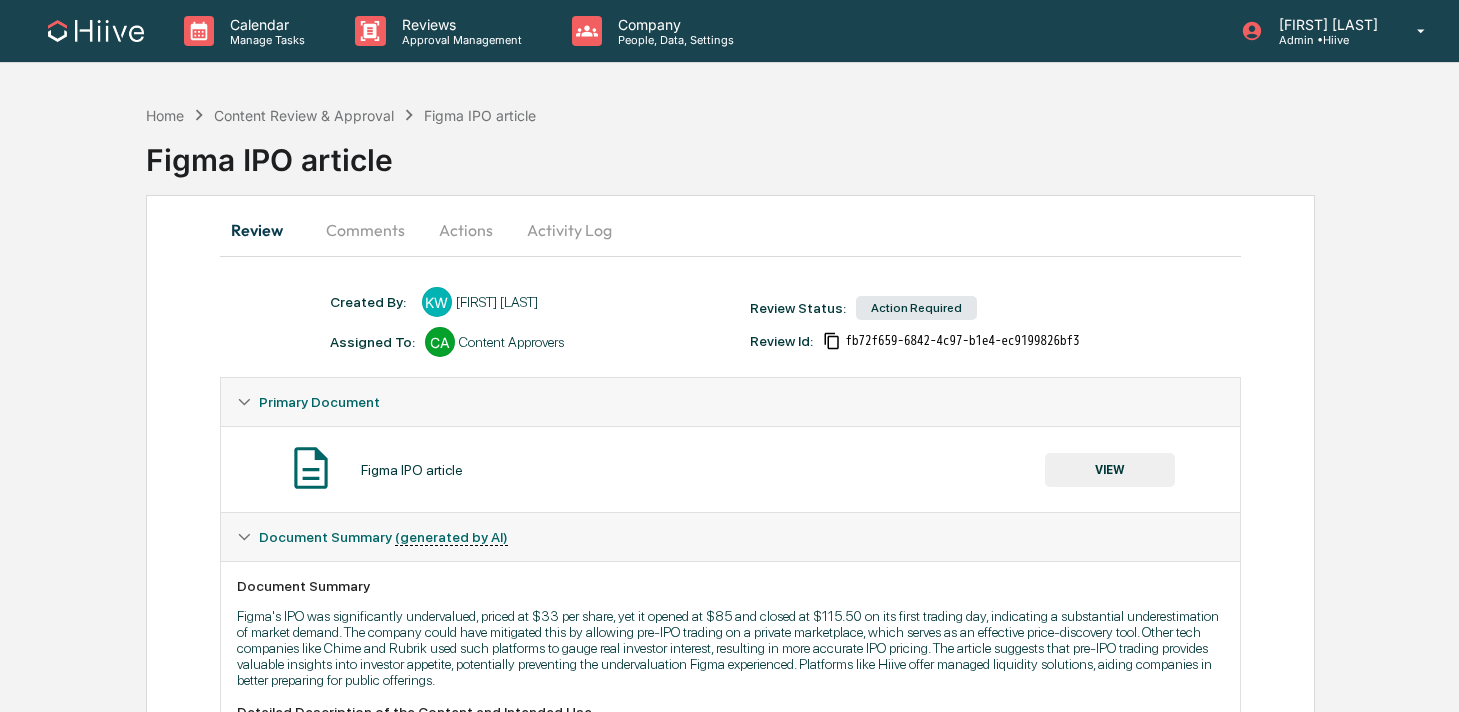 click on "Comments" at bounding box center [365, 230] 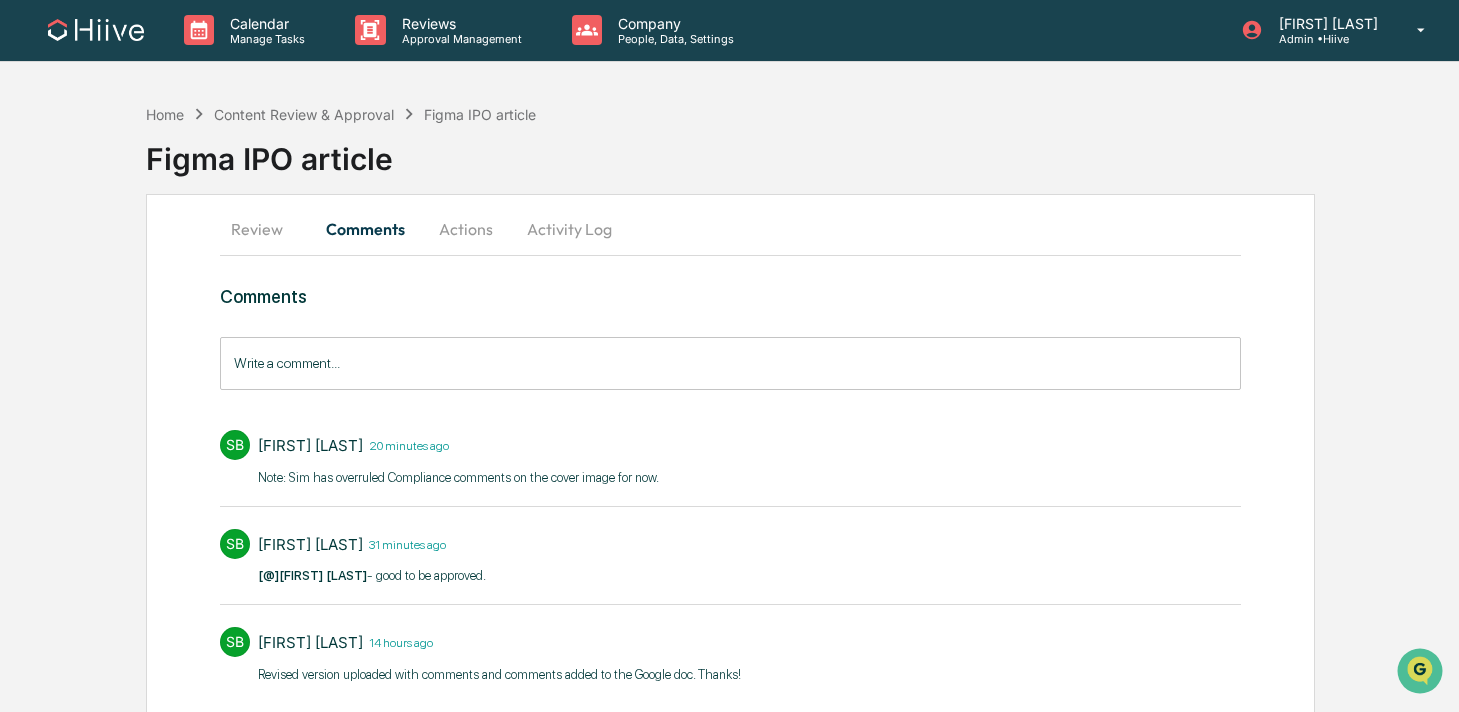 scroll, scrollTop: 58, scrollLeft: 0, axis: vertical 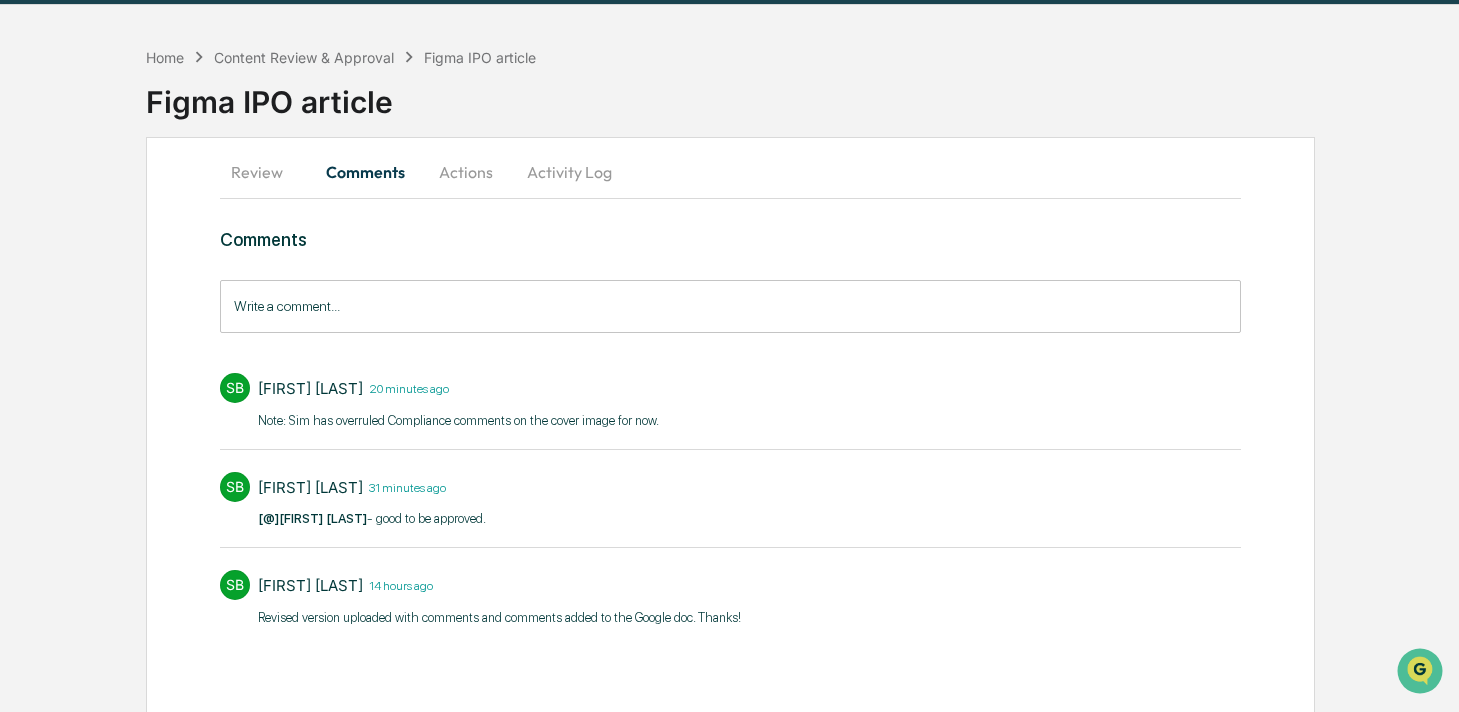 click on "Review" at bounding box center (265, 172) 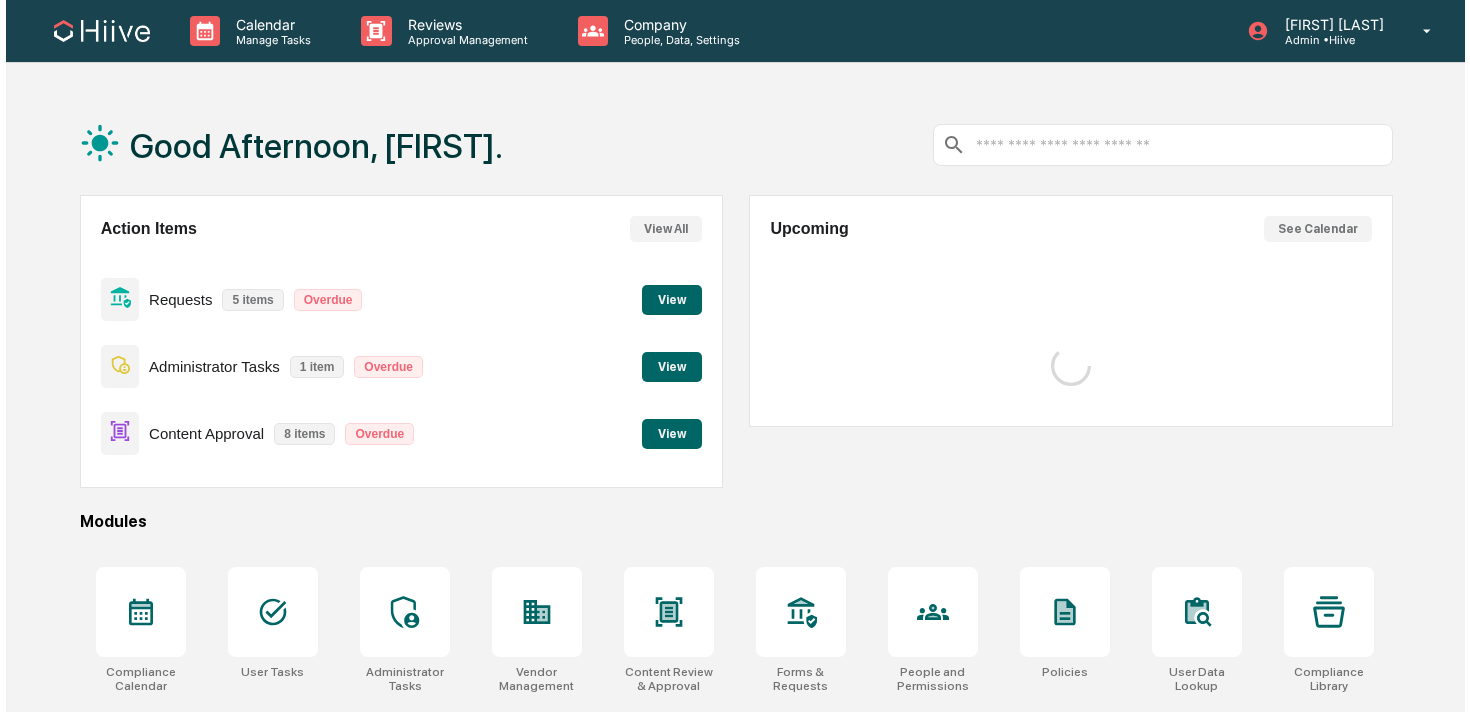 scroll, scrollTop: 0, scrollLeft: 0, axis: both 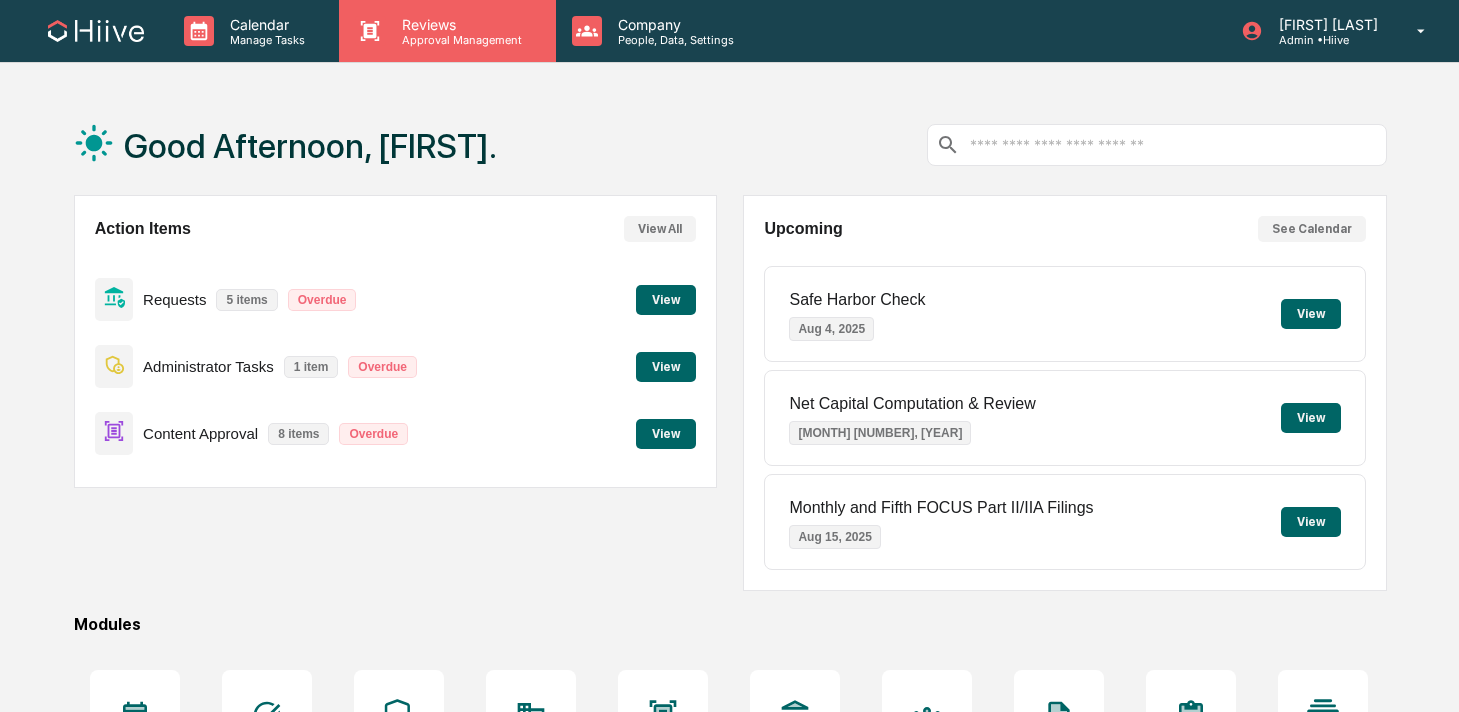 click on "Approval Management" at bounding box center (459, 40) 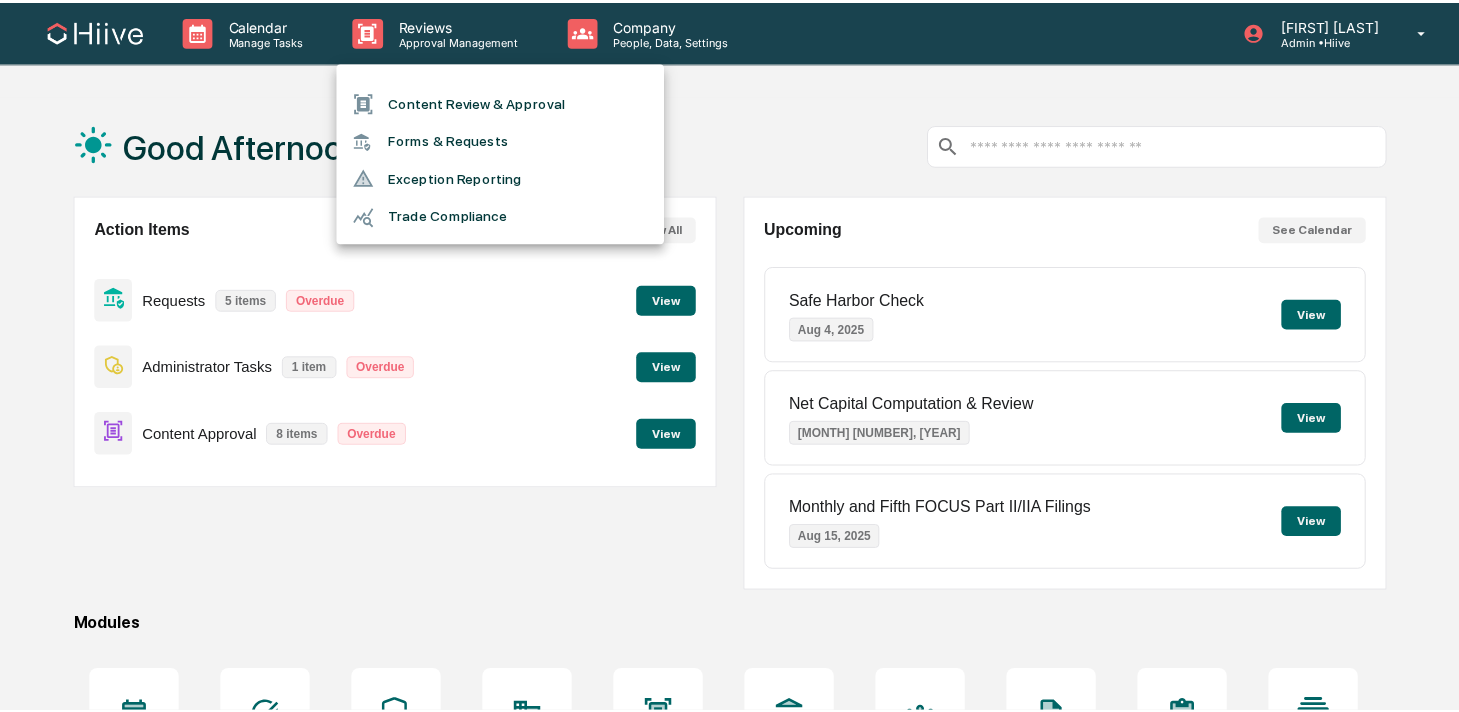 scroll, scrollTop: 0, scrollLeft: 0, axis: both 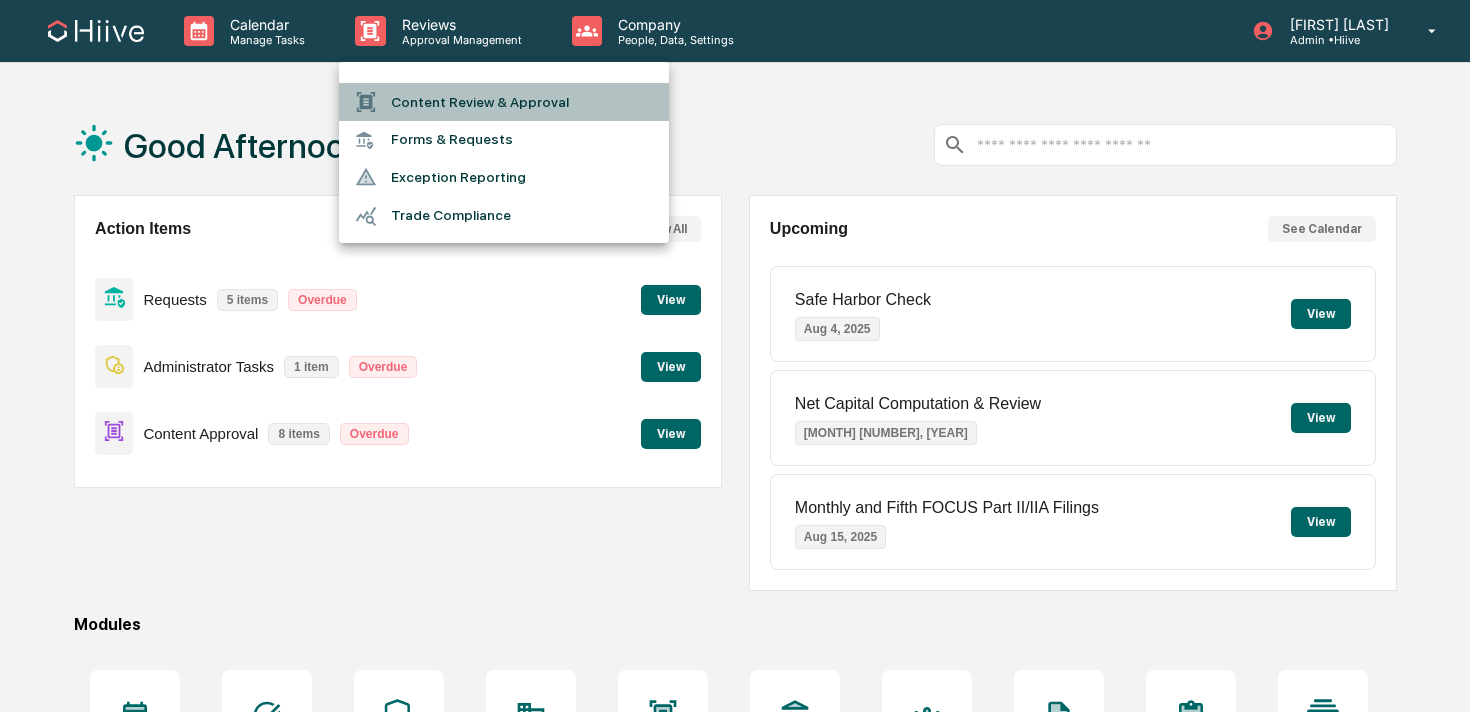 click on "Content Review & Approval" at bounding box center (504, 102) 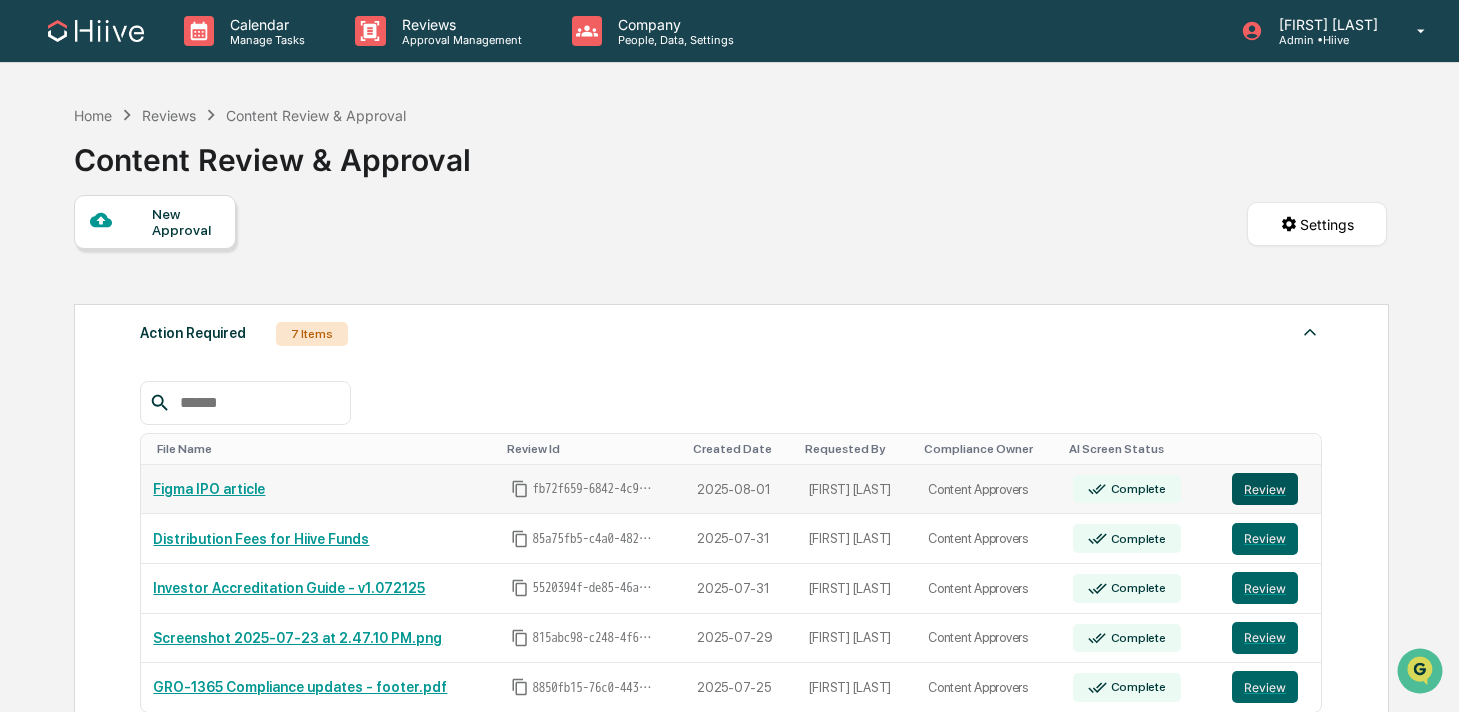 click on "Review" at bounding box center (1265, 489) 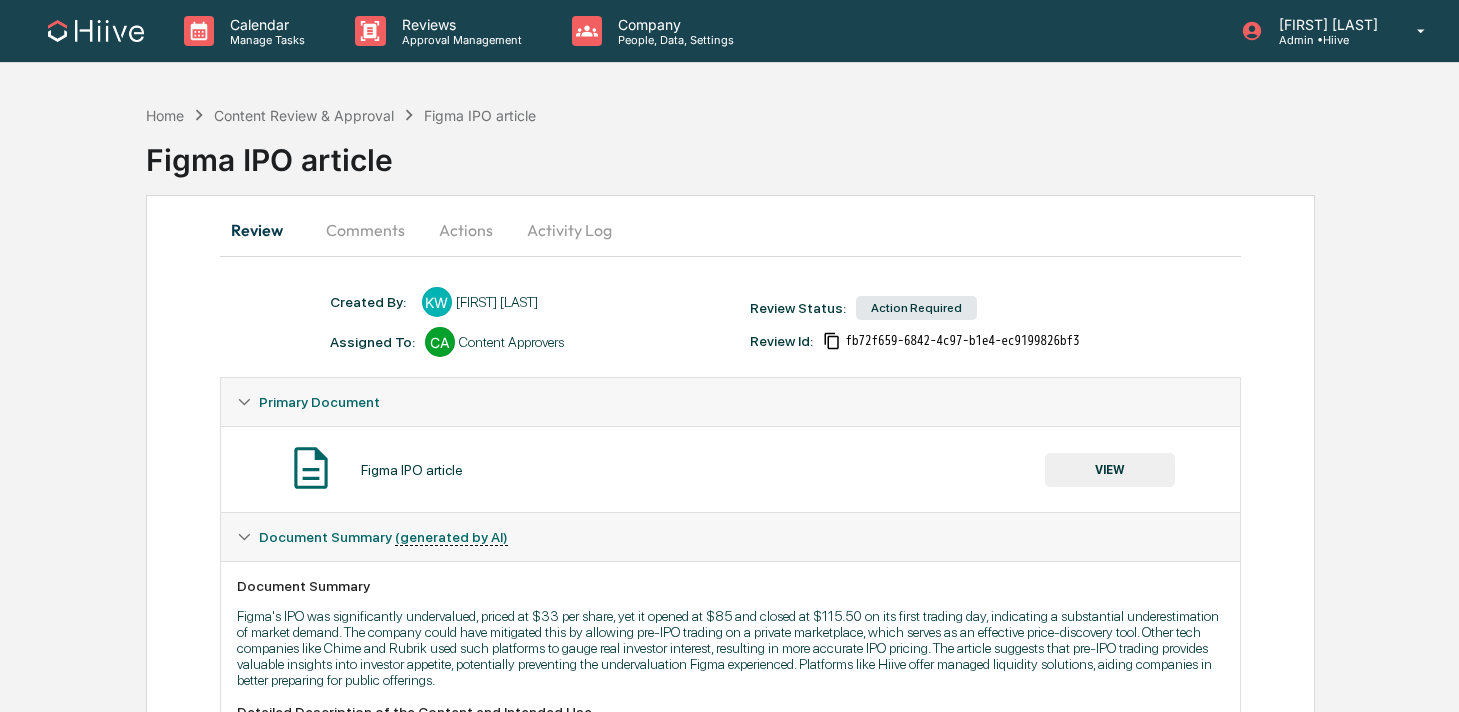 scroll, scrollTop: 0, scrollLeft: 0, axis: both 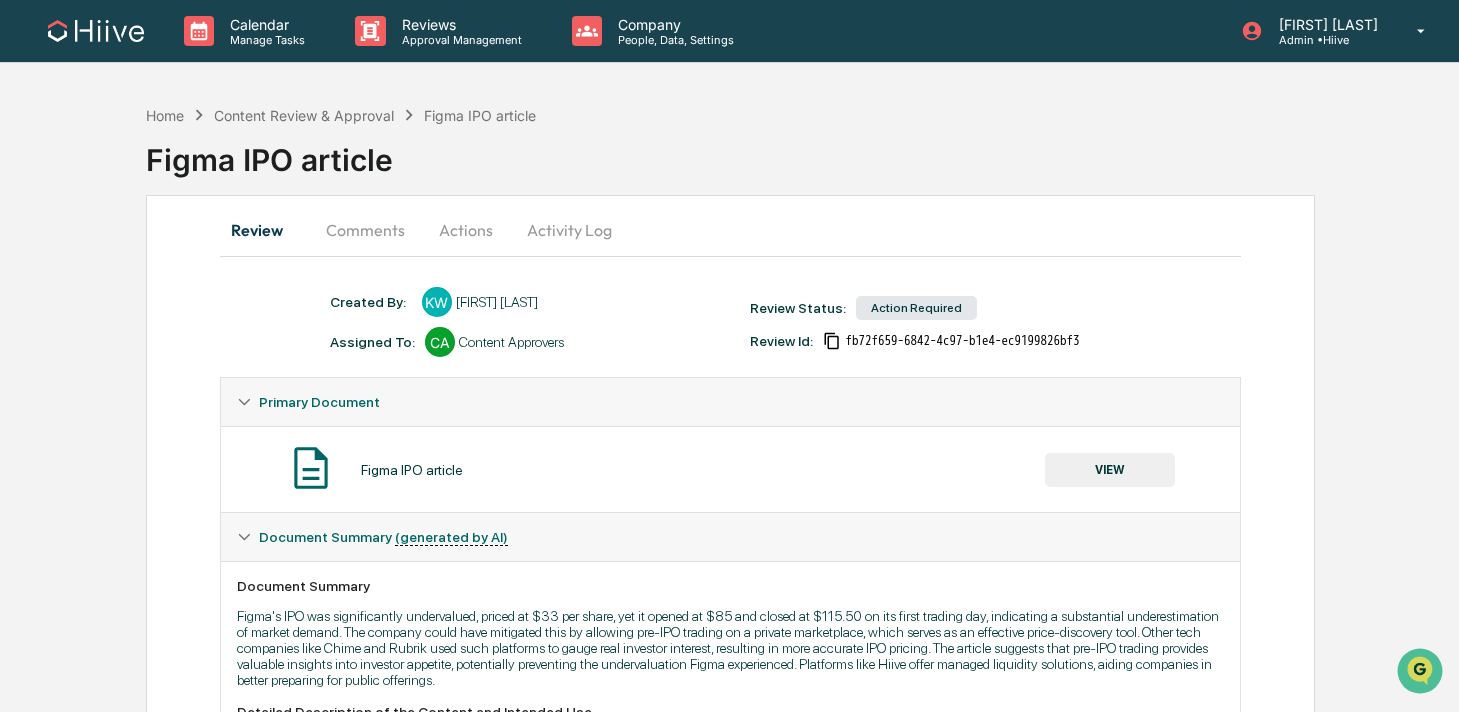 click on "Comments" at bounding box center (365, 230) 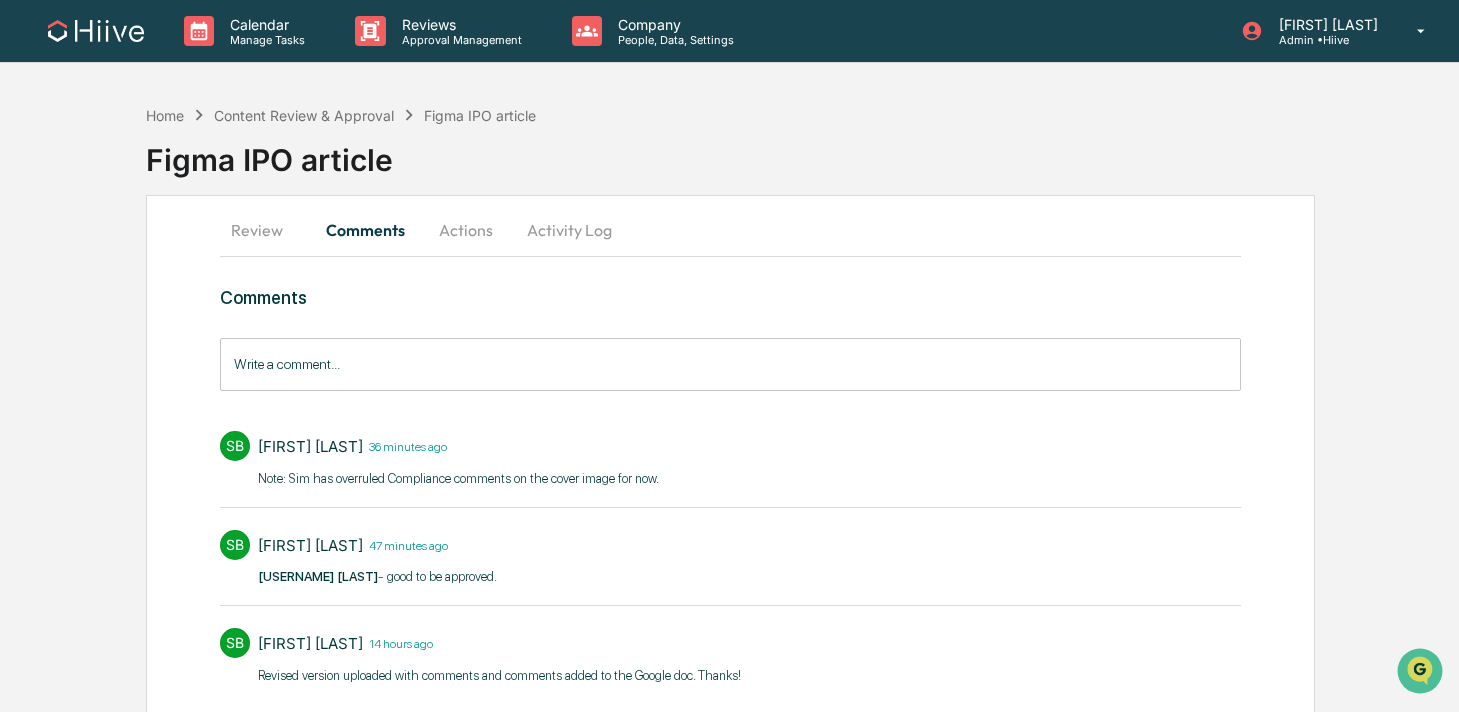 scroll, scrollTop: 58, scrollLeft: 0, axis: vertical 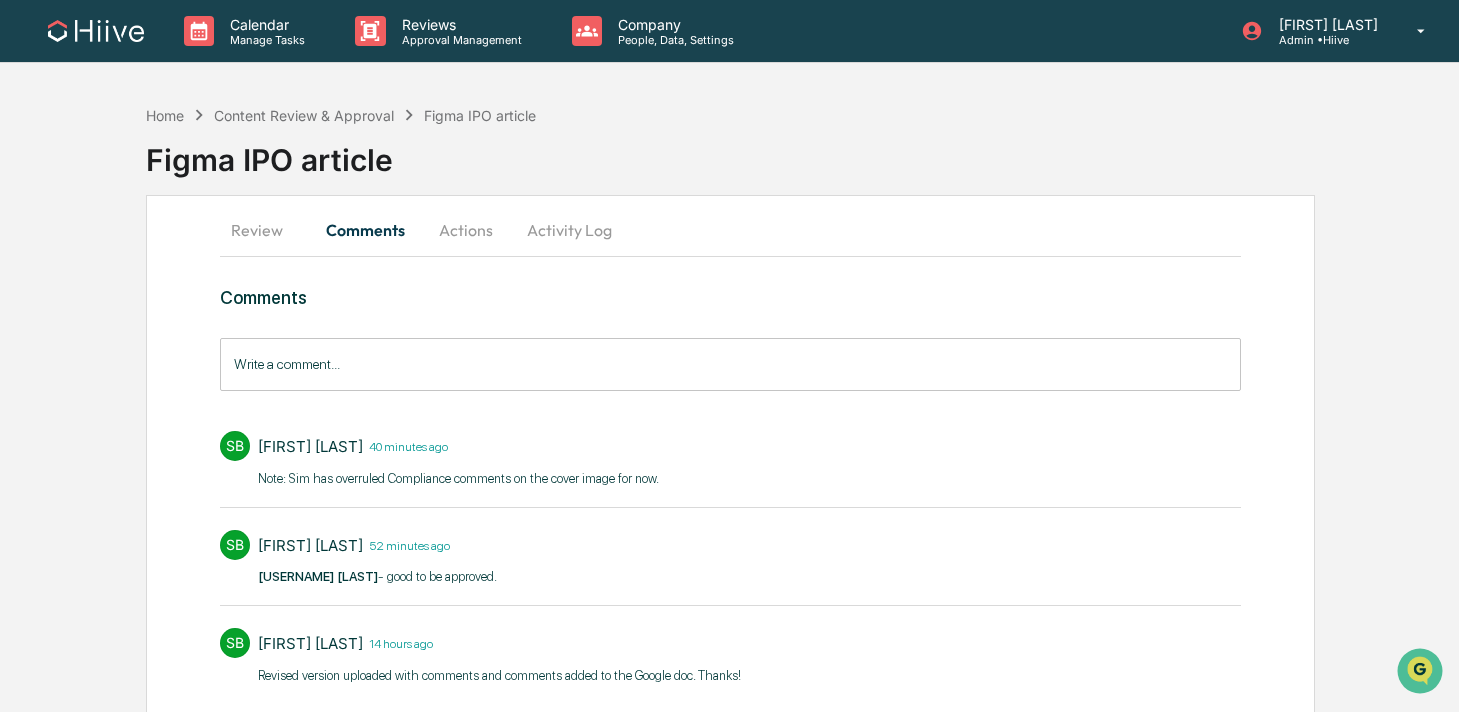 click on "Review" at bounding box center [265, 230] 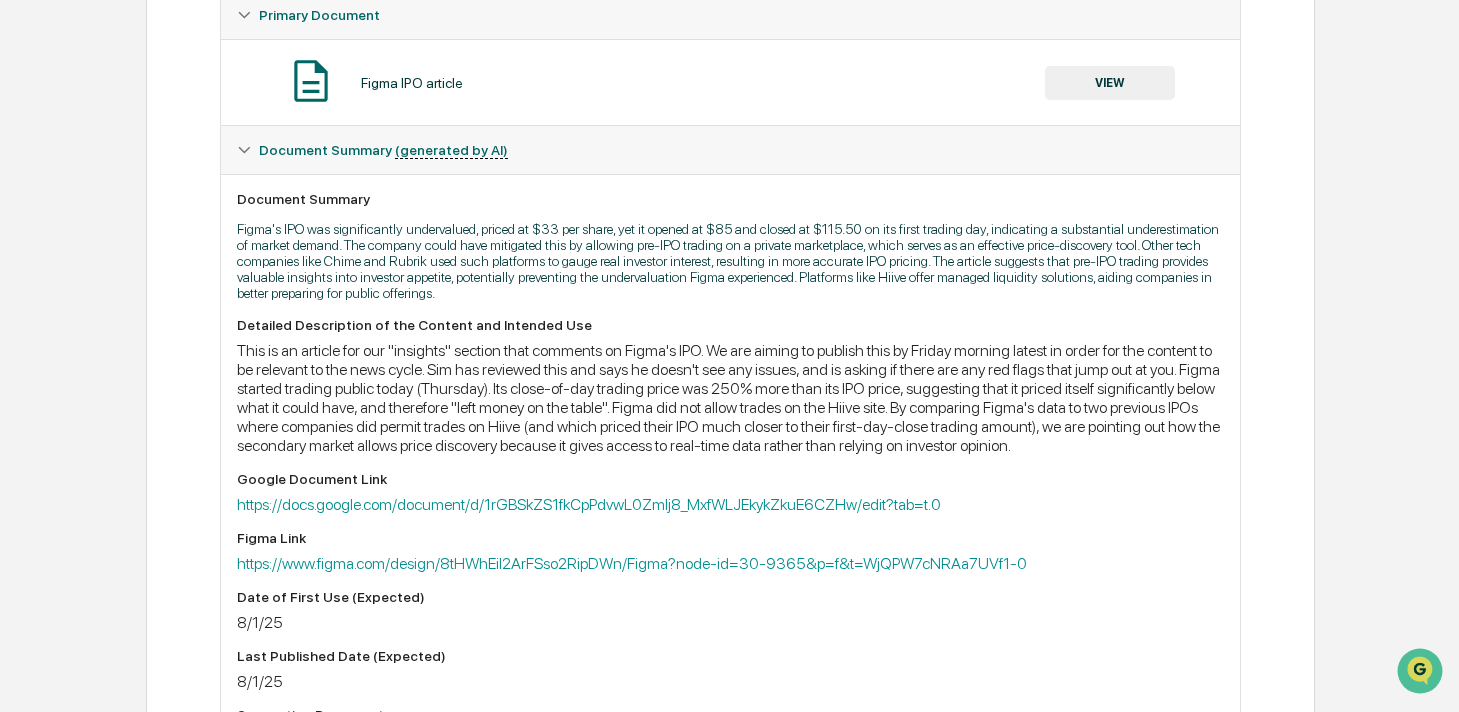 scroll, scrollTop: 393, scrollLeft: 0, axis: vertical 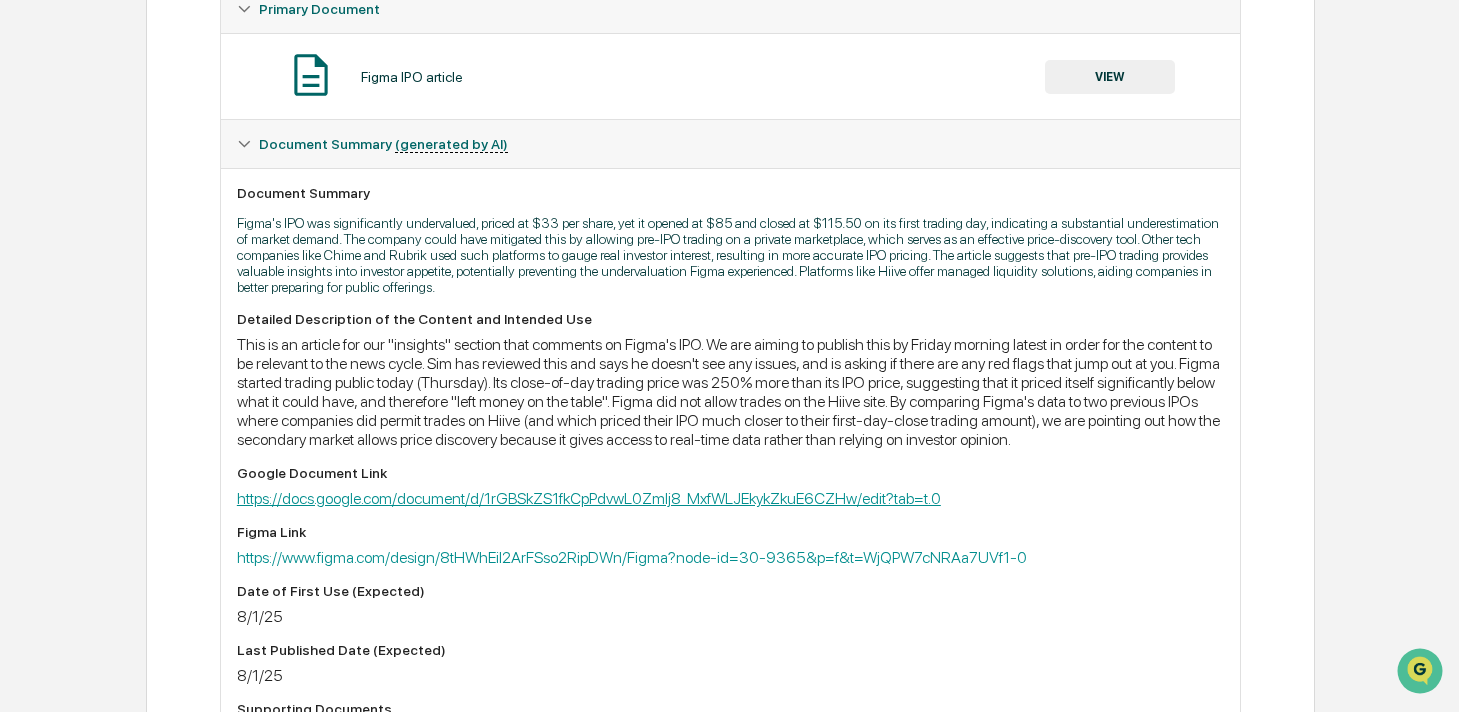 click on "https://docs.google.com/document/d/1rGBSkZS1fkCpPdvwL0ZmIj8_MxfWLJEkykZkuE6CZHw/edit?tab=t.0" at bounding box center [589, 498] 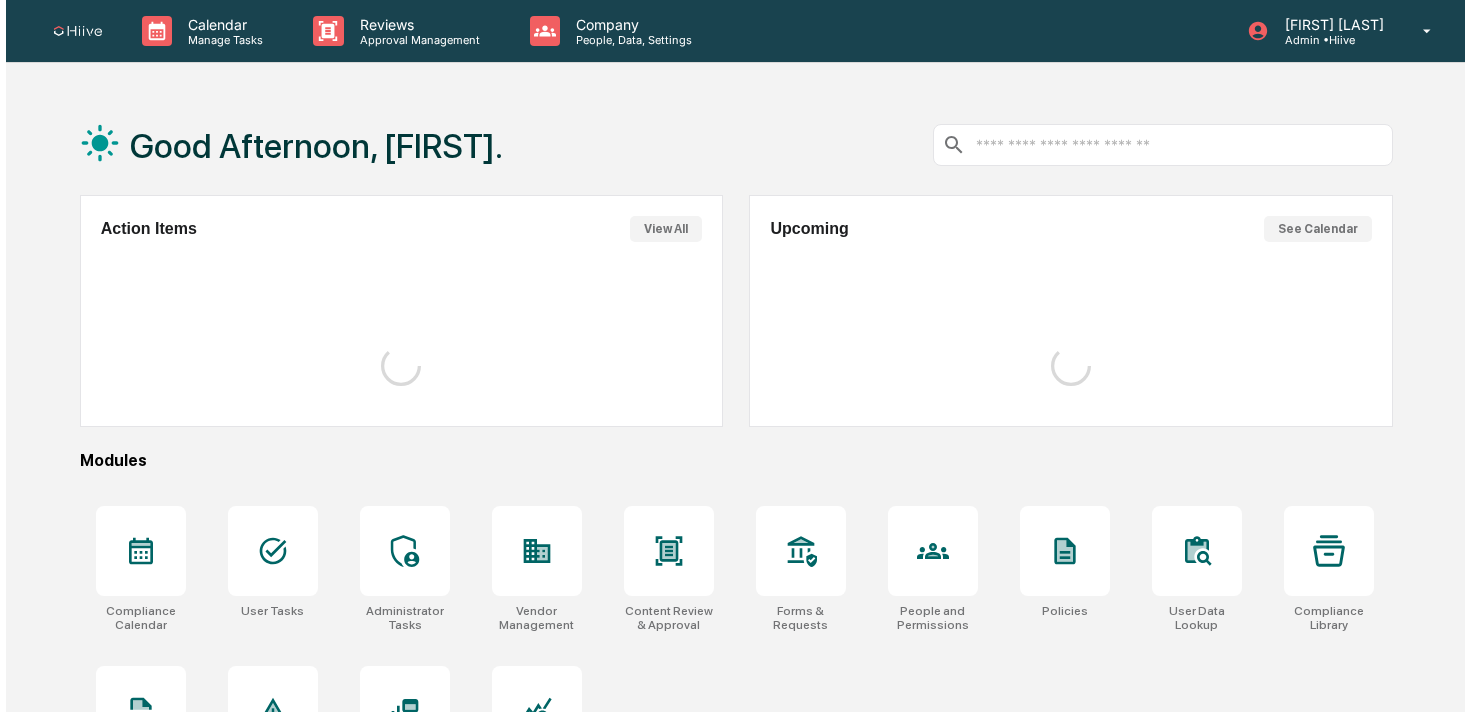 scroll, scrollTop: 0, scrollLeft: 0, axis: both 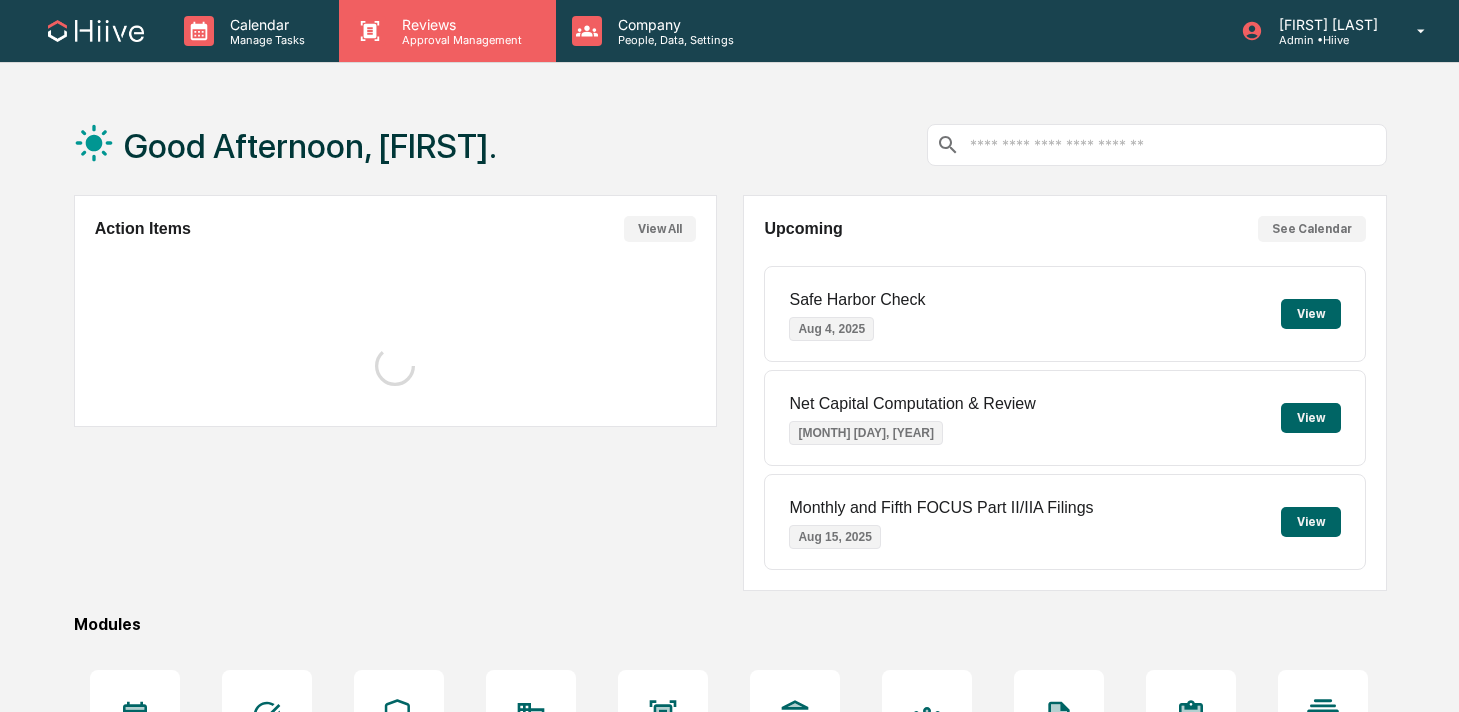 click on "Reviews Approval Management" at bounding box center [447, 31] 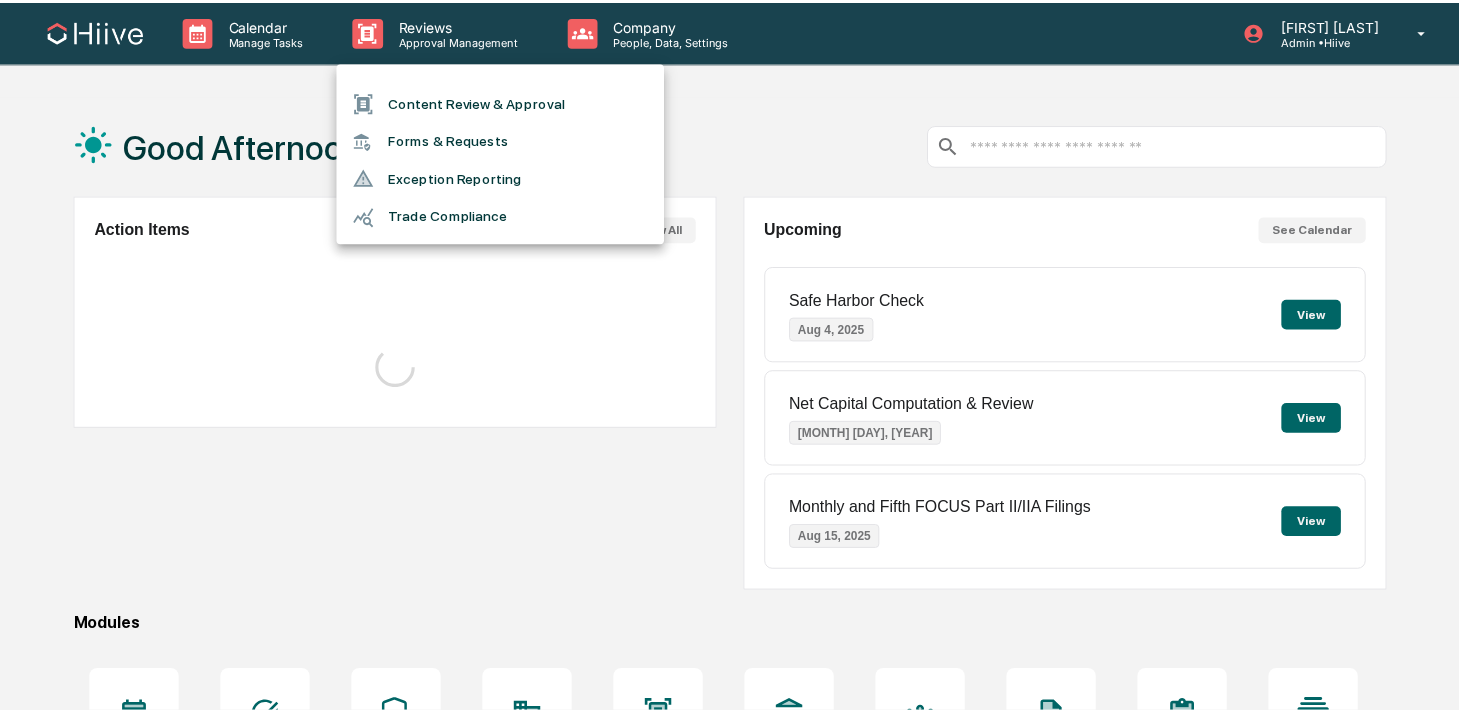 scroll, scrollTop: 0, scrollLeft: 0, axis: both 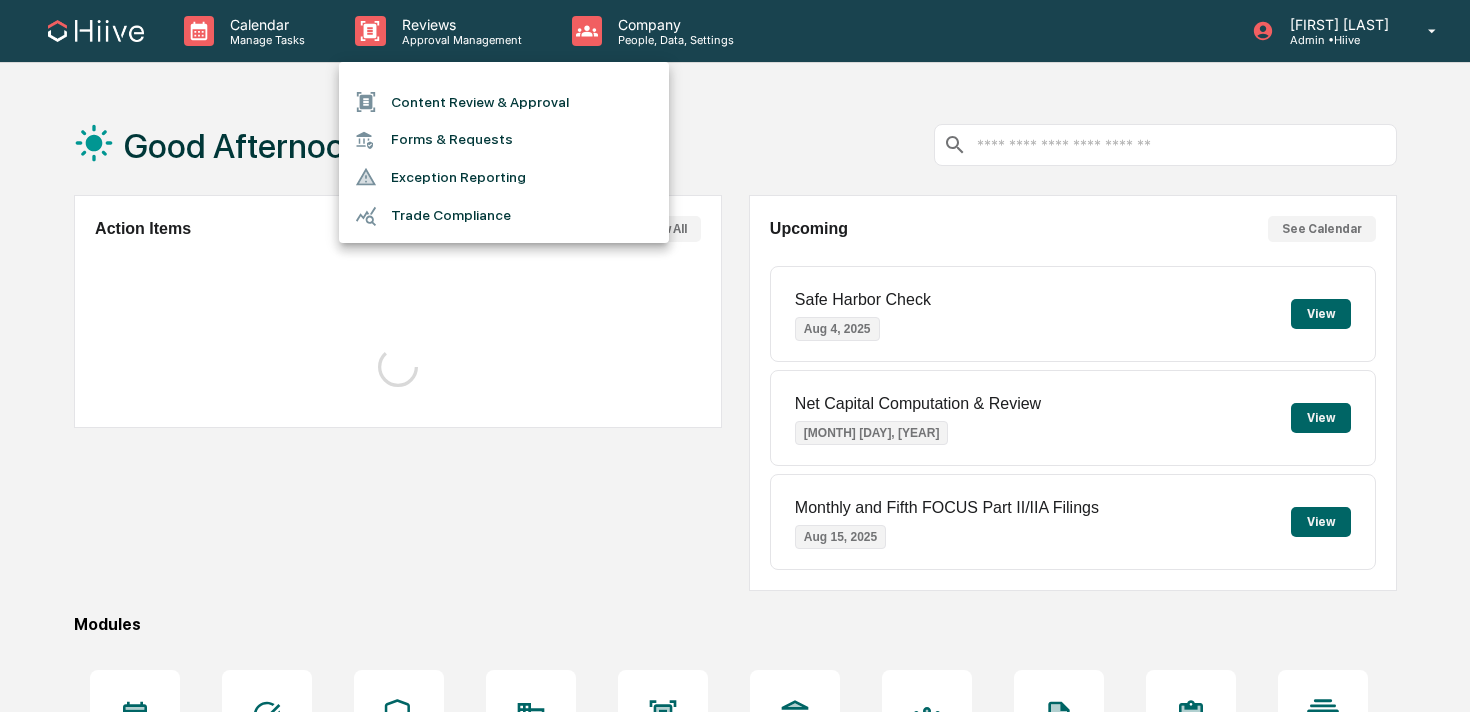 click on "Content Review & Approval" at bounding box center [504, 102] 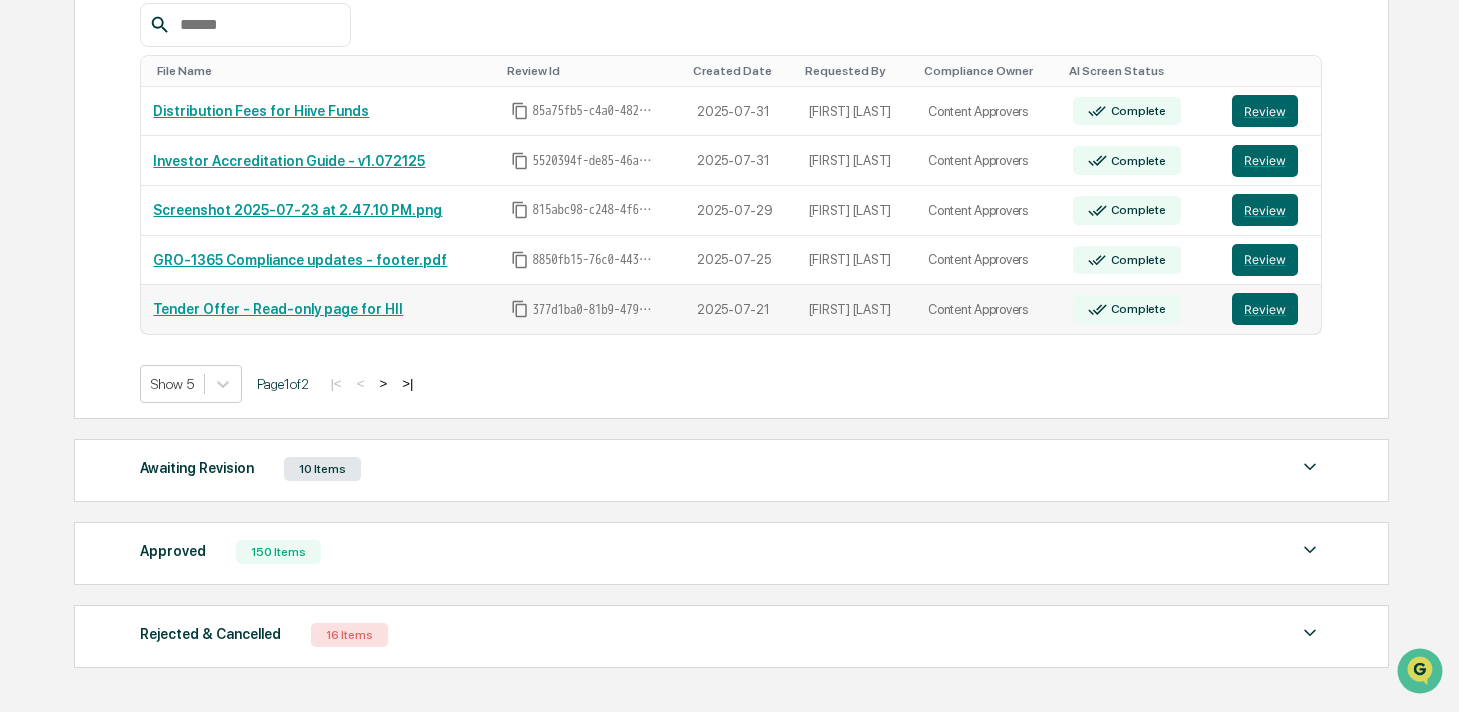 scroll, scrollTop: 384, scrollLeft: 0, axis: vertical 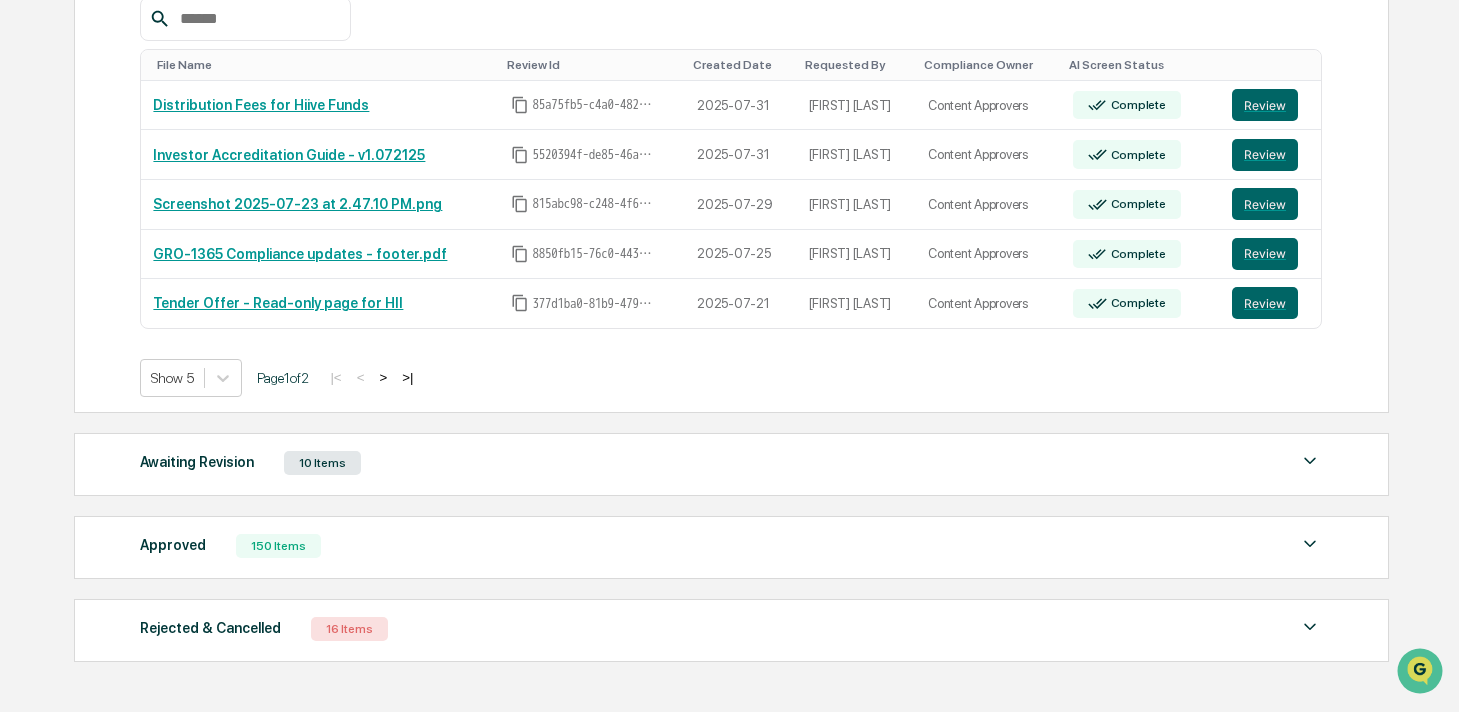 click on ">|" at bounding box center (407, 377) 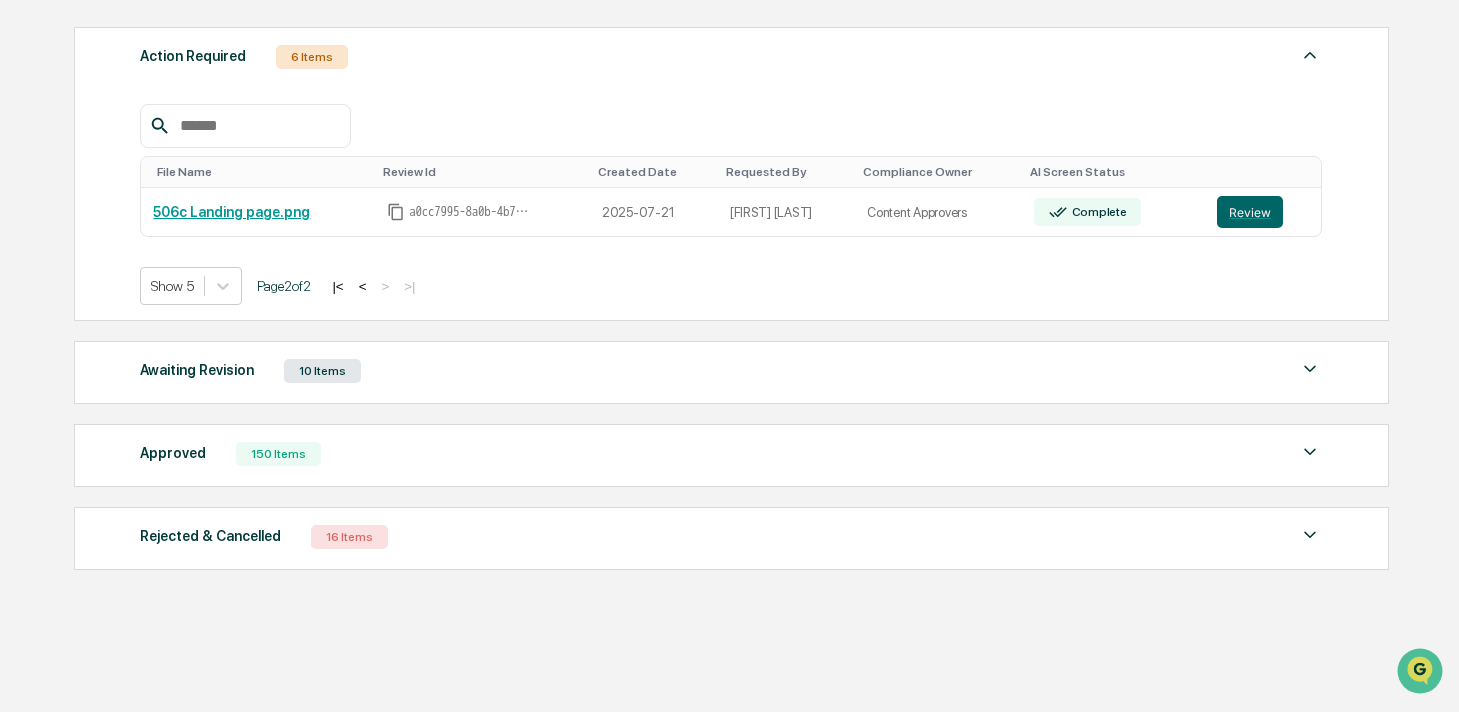 scroll, scrollTop: 277, scrollLeft: 0, axis: vertical 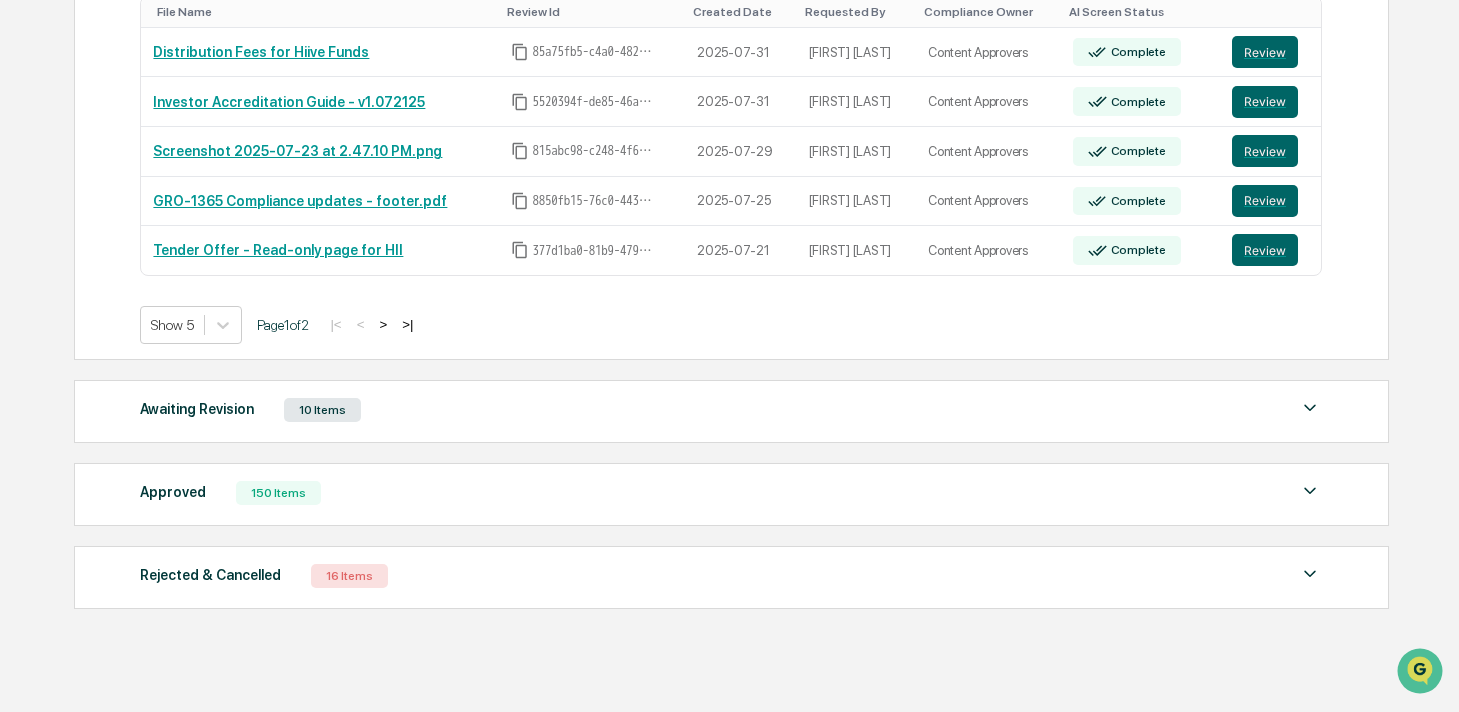 click on "150 Items" at bounding box center [278, 493] 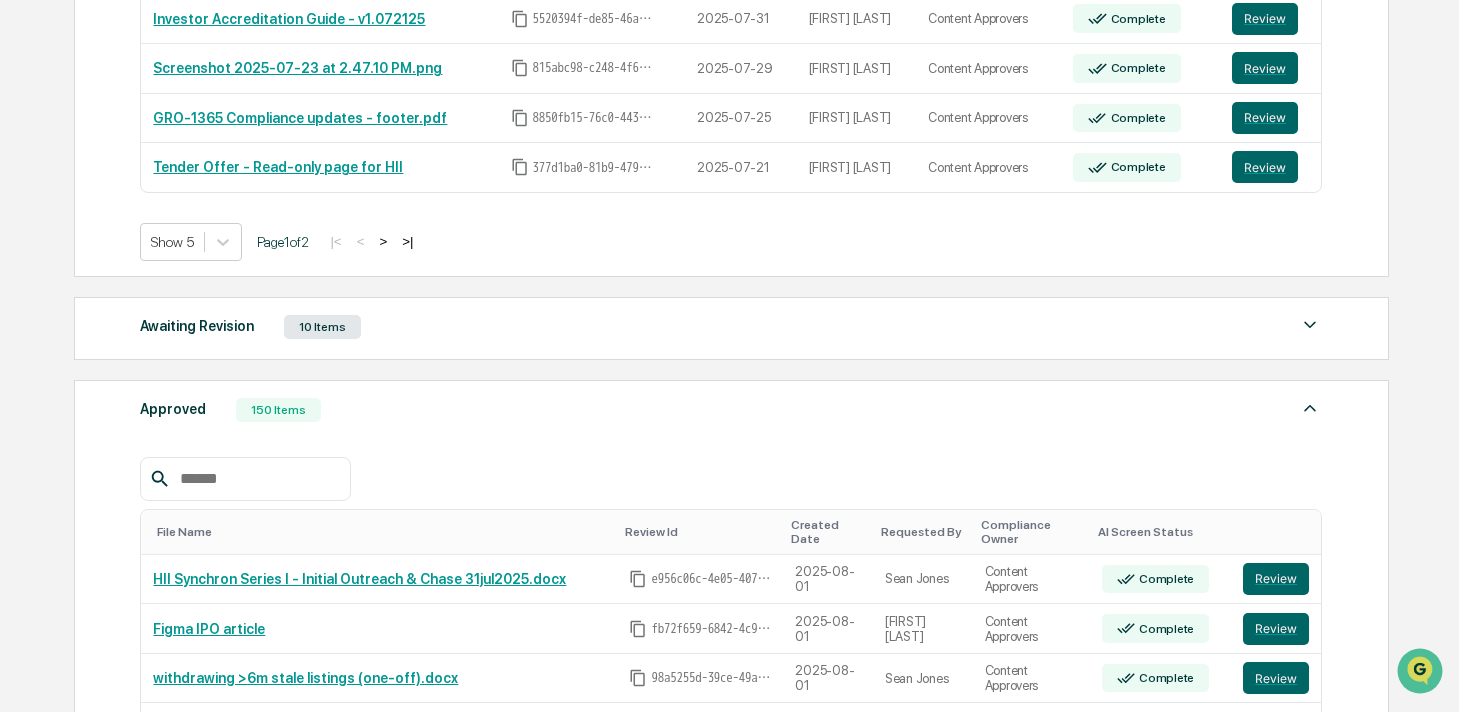 scroll, scrollTop: 633, scrollLeft: 0, axis: vertical 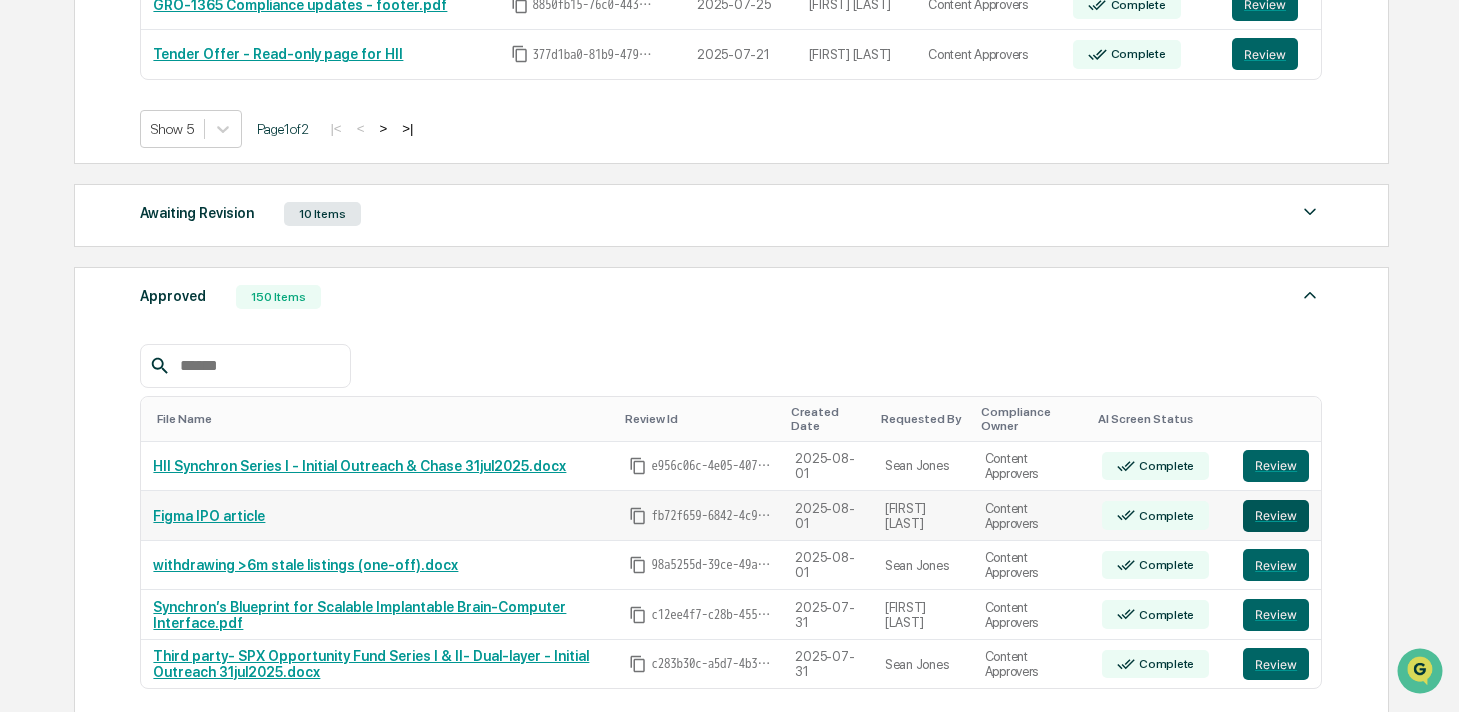 click on "Review" at bounding box center [1276, 516] 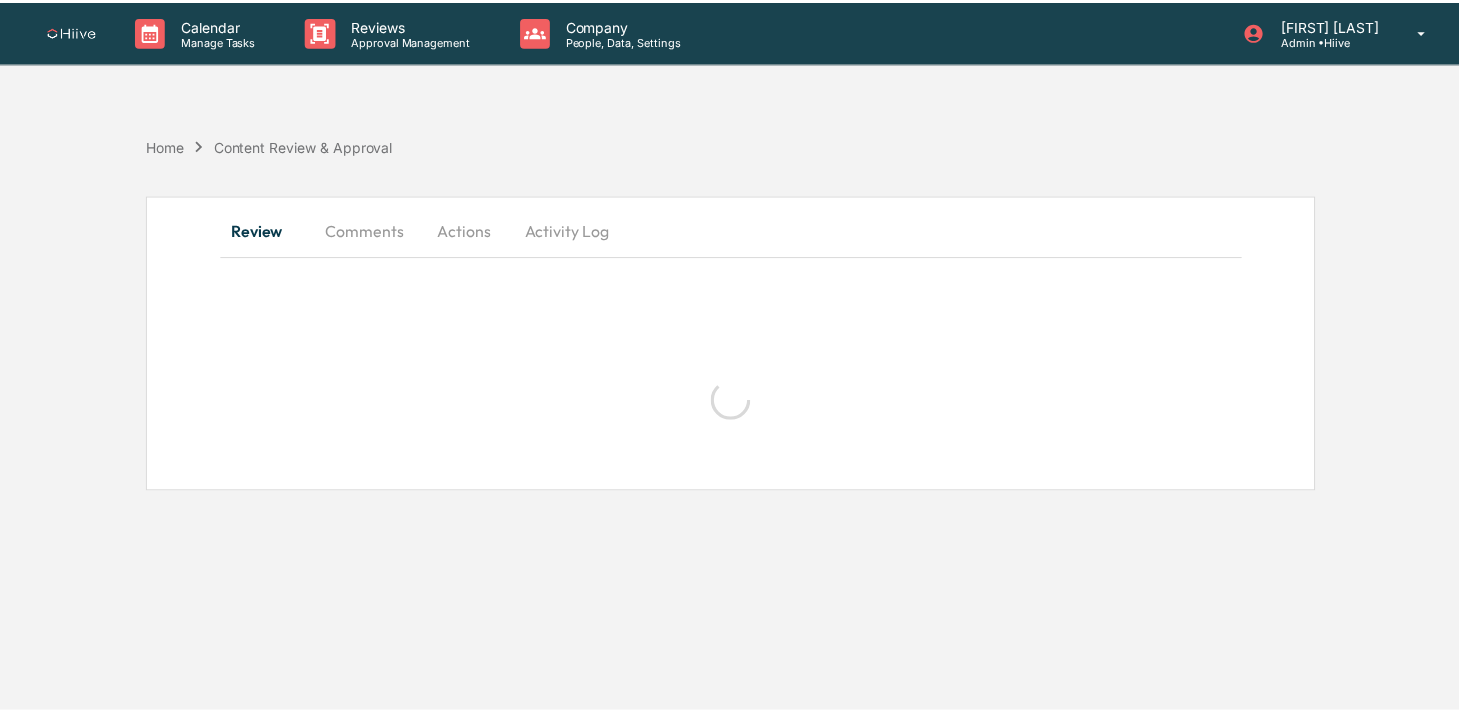 scroll, scrollTop: 0, scrollLeft: 0, axis: both 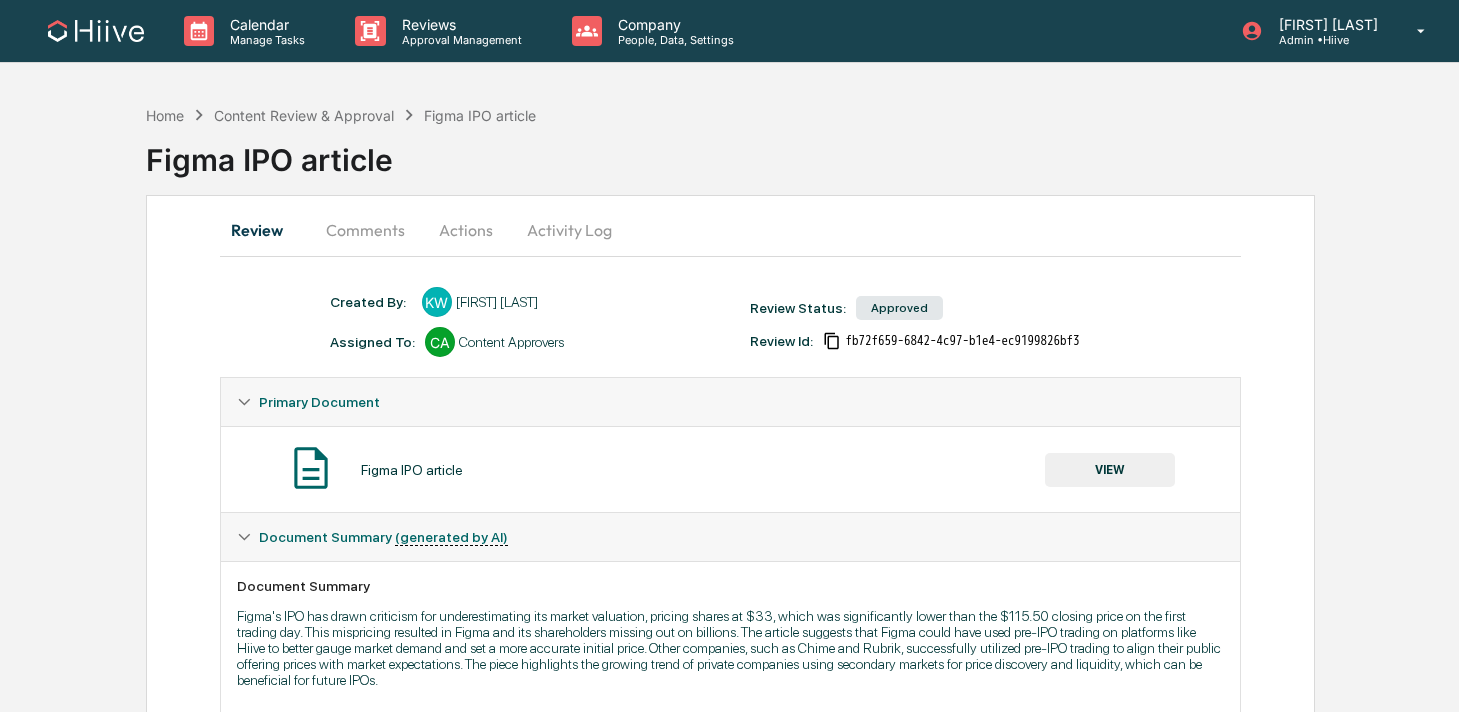 click on "Activity Log" at bounding box center [569, 230] 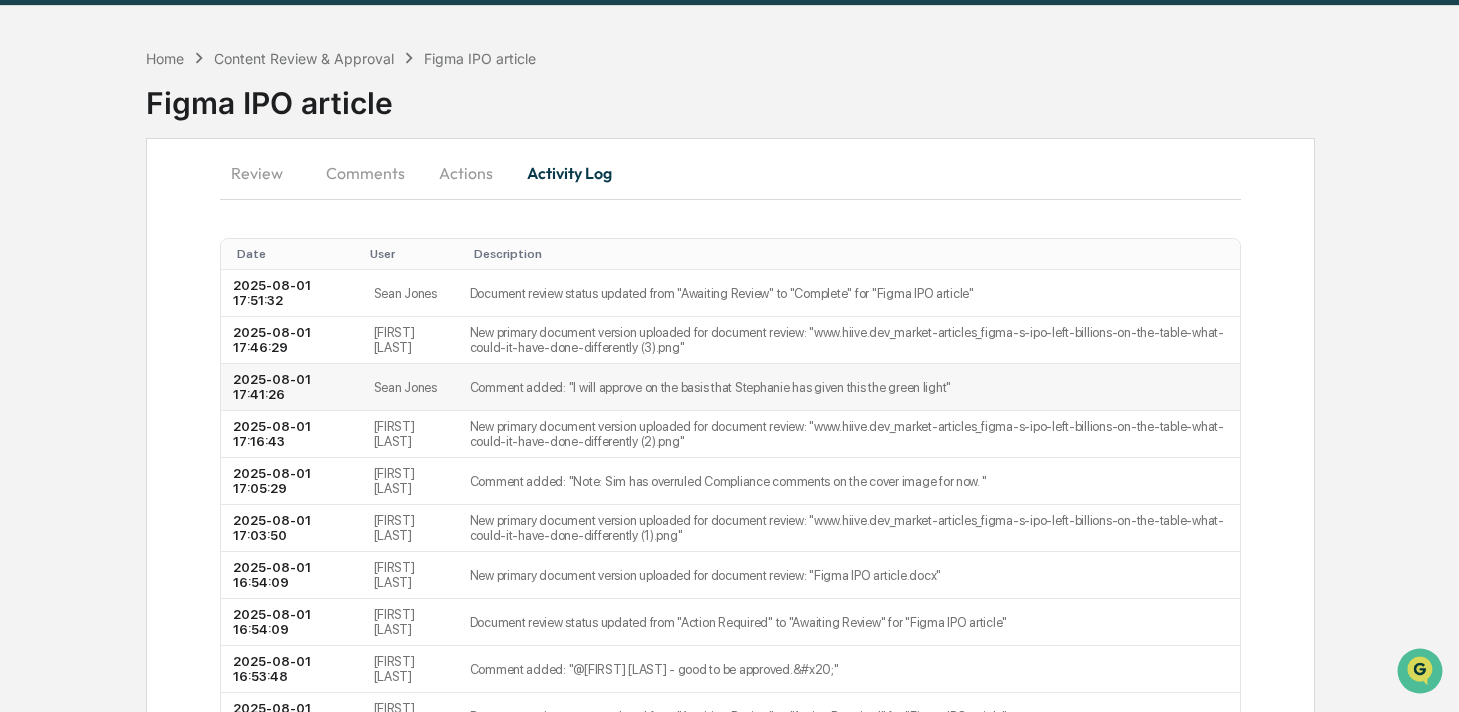 scroll, scrollTop: 58, scrollLeft: 0, axis: vertical 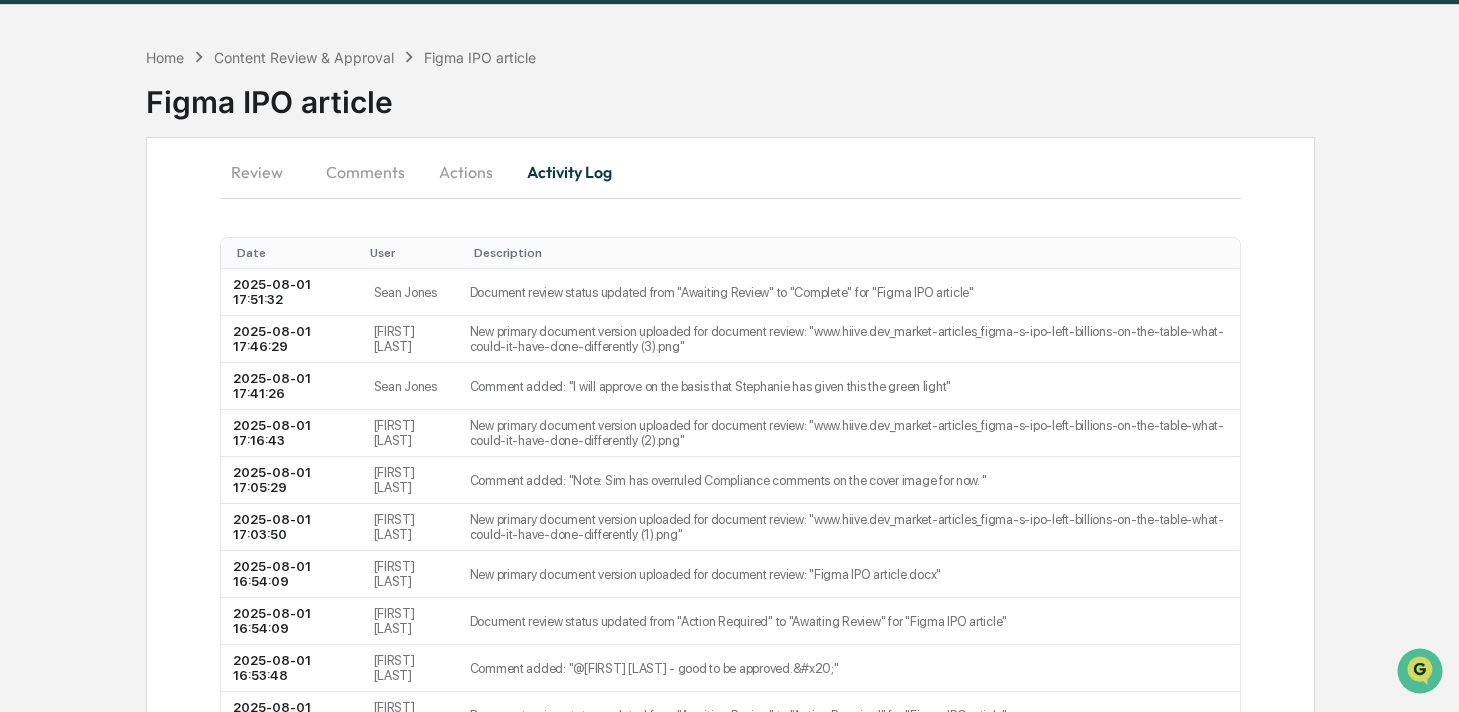 click on "Comments" at bounding box center (365, 172) 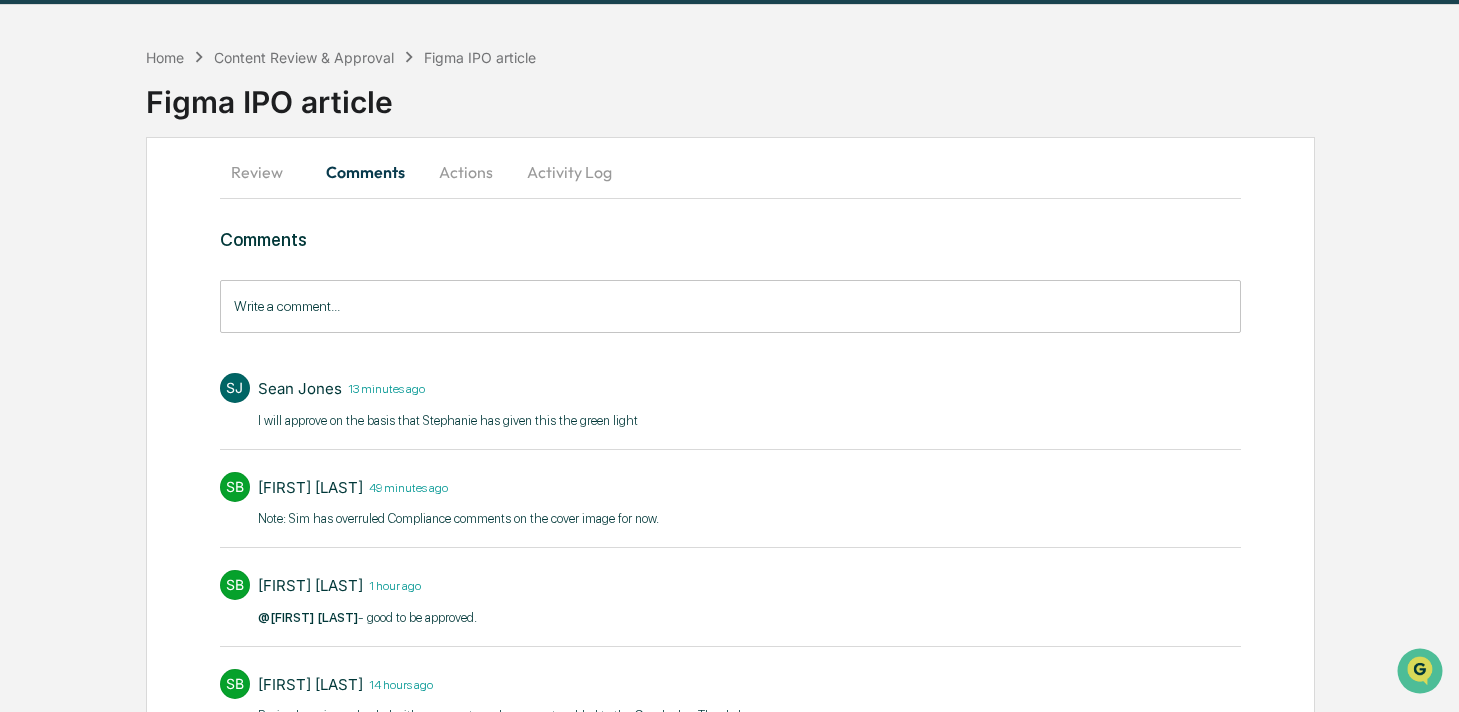 scroll, scrollTop: 155, scrollLeft: 0, axis: vertical 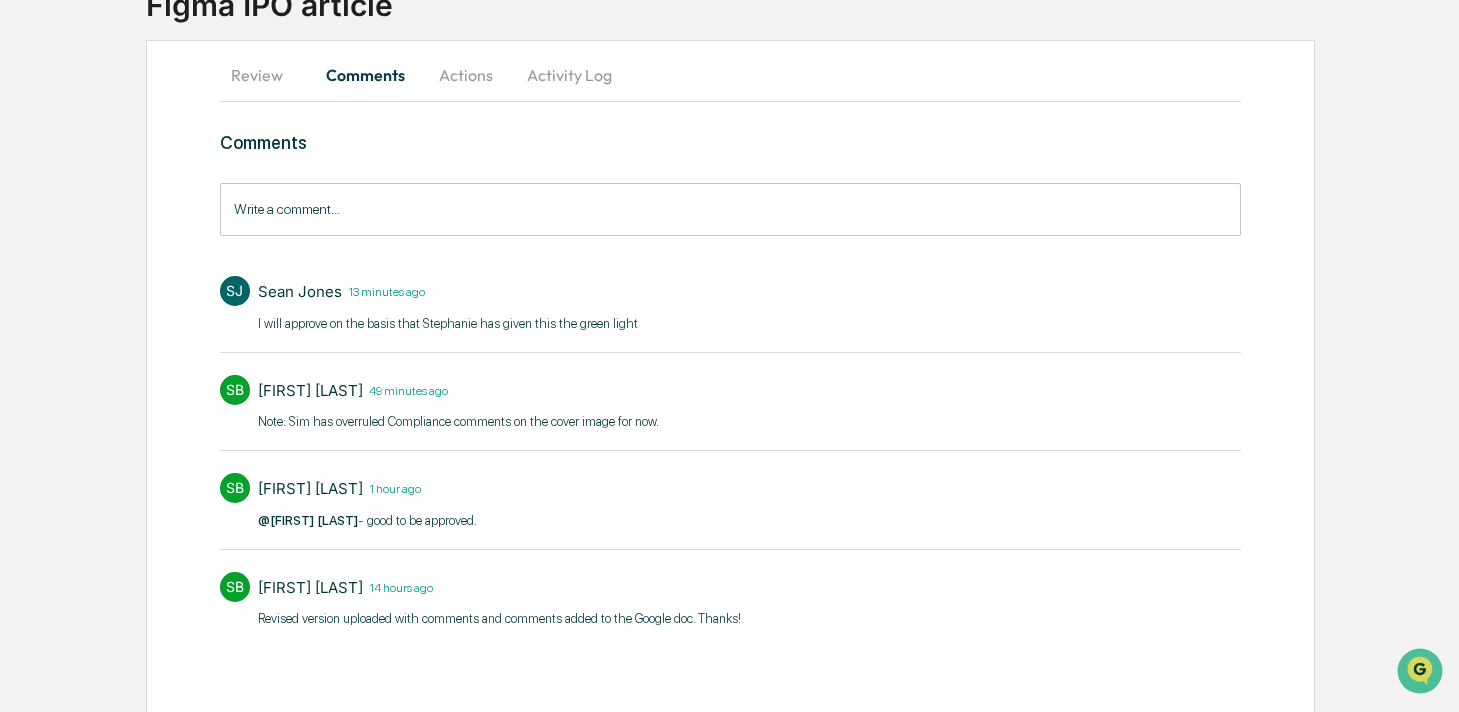 click on "Review" at bounding box center (265, 75) 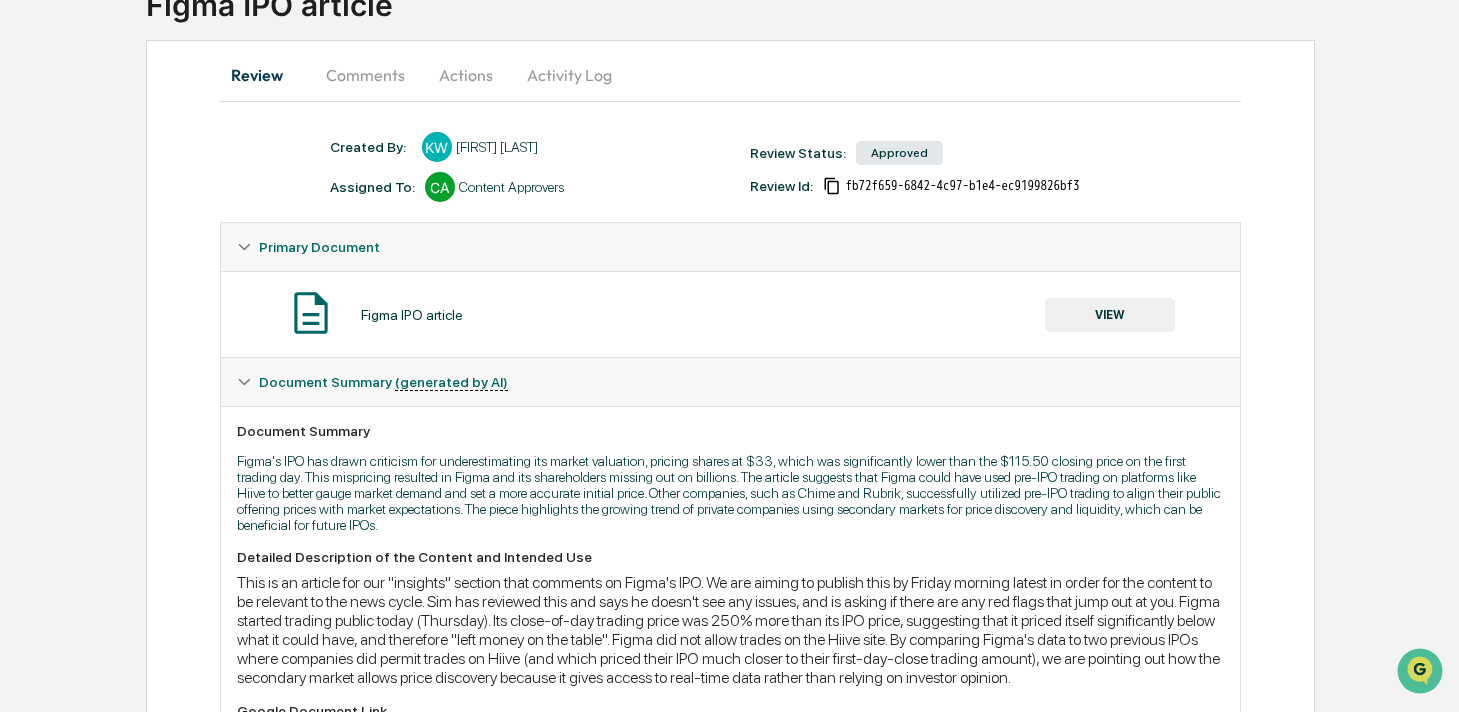 click on "Actions" at bounding box center (466, 75) 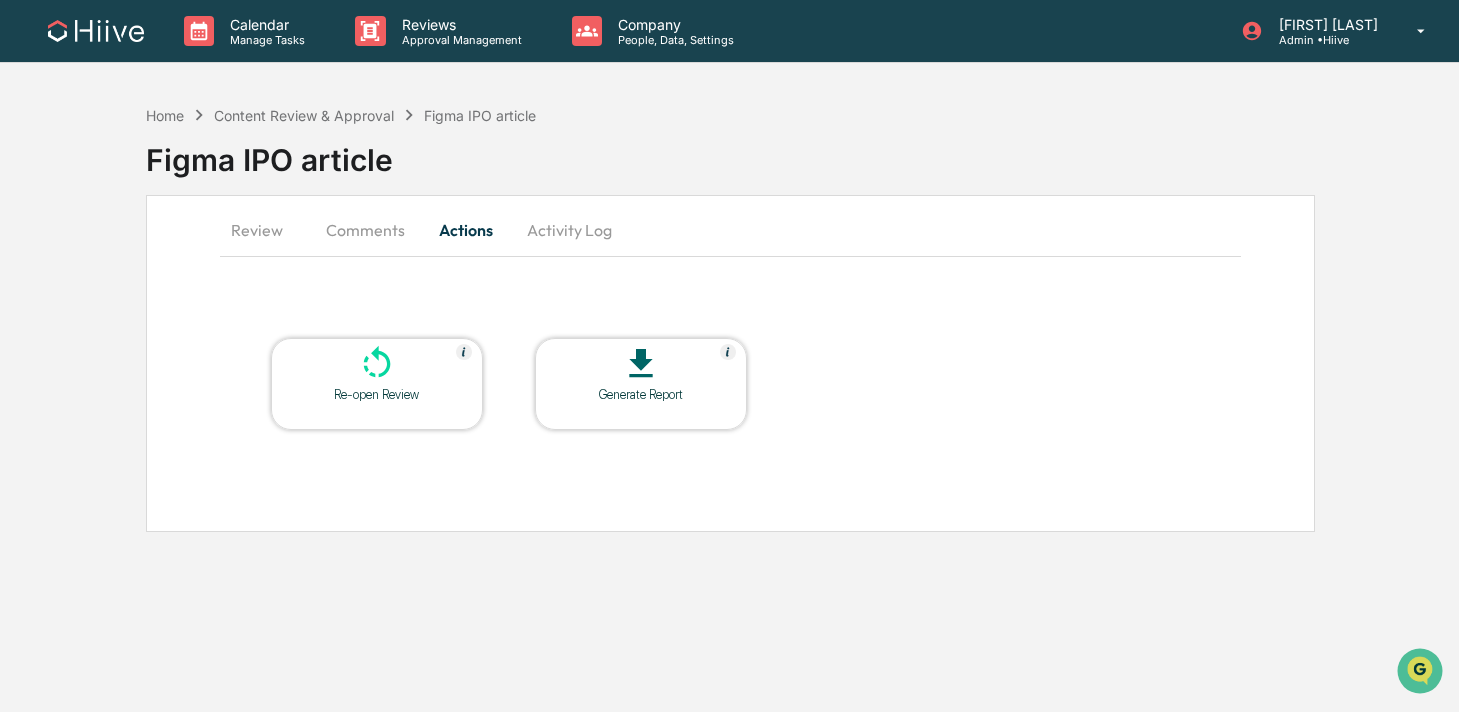 scroll, scrollTop: 0, scrollLeft: 0, axis: both 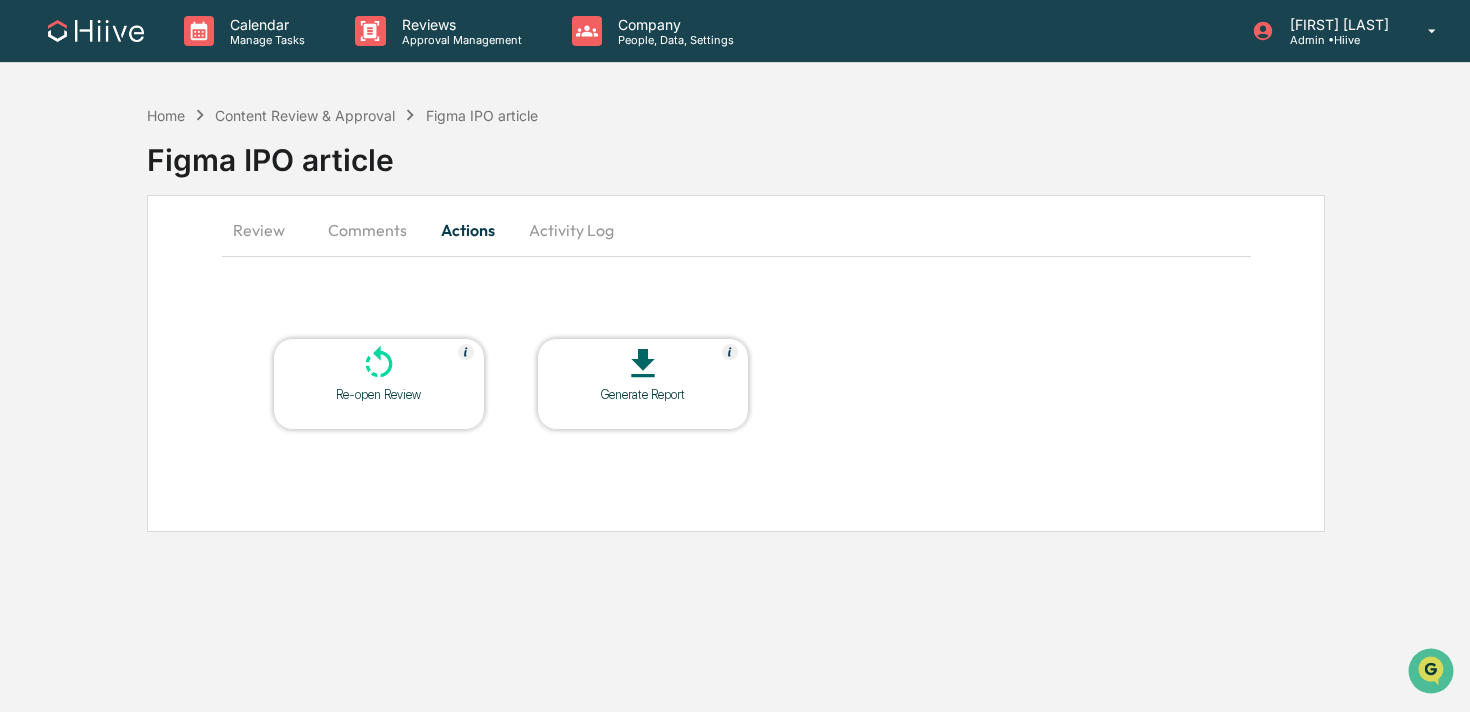 click on "Comments" at bounding box center (367, 230) 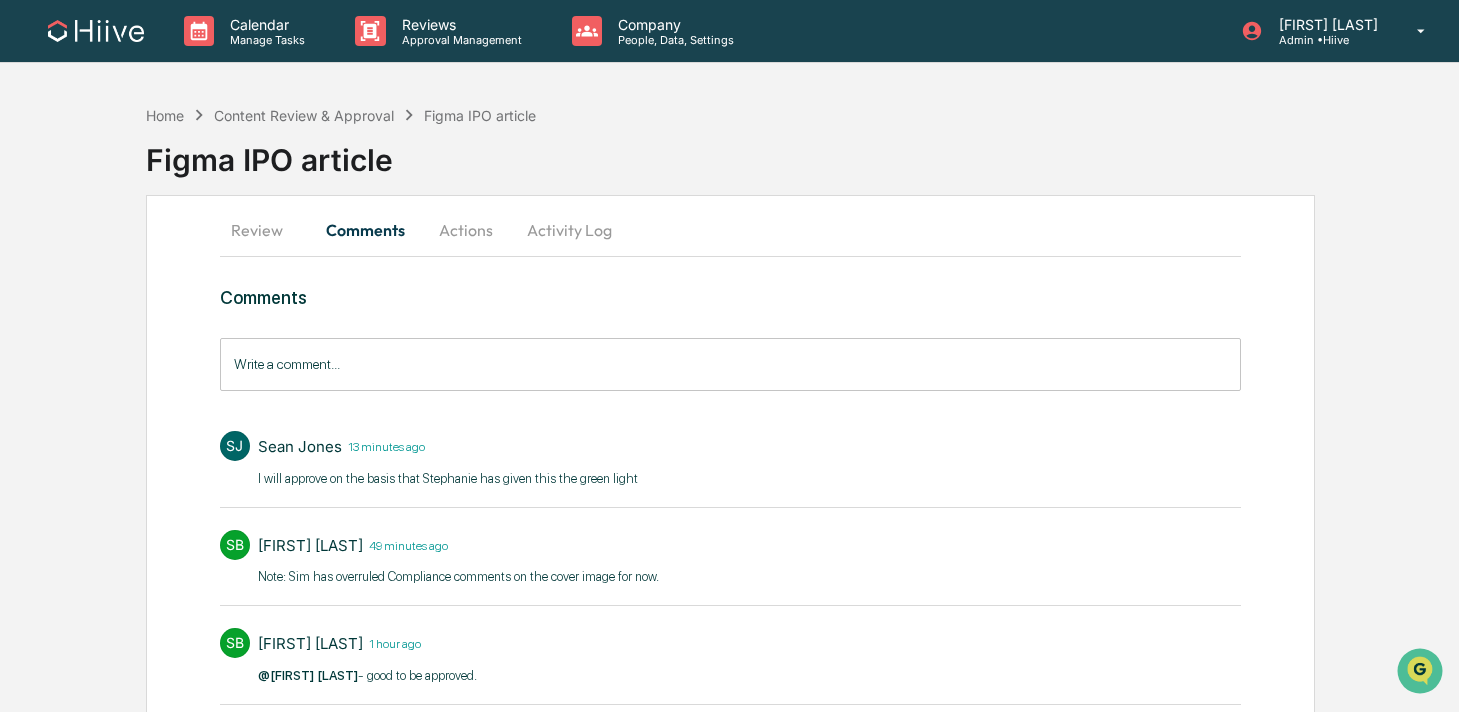 click on "Review" at bounding box center [265, 230] 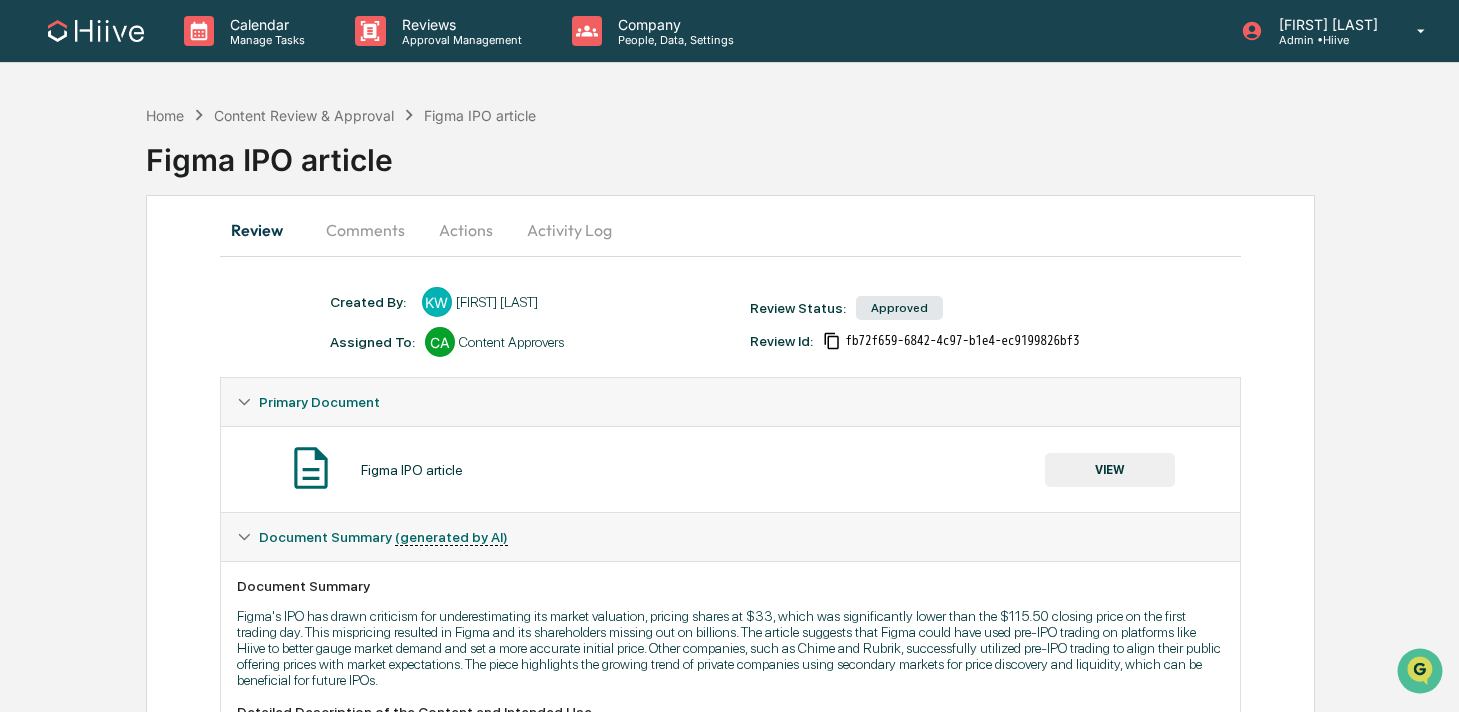 click on "Actions" at bounding box center [466, 230] 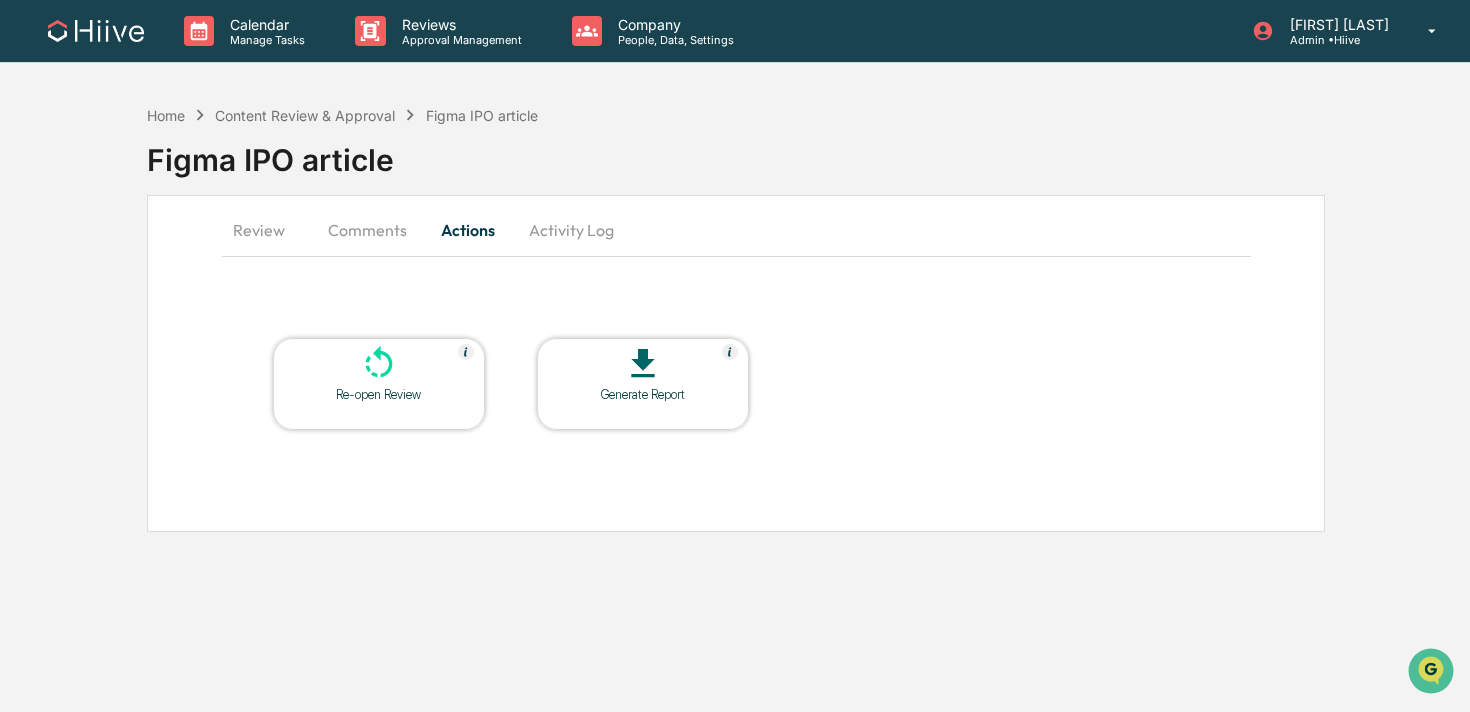 click on "Activity Log" at bounding box center [571, 230] 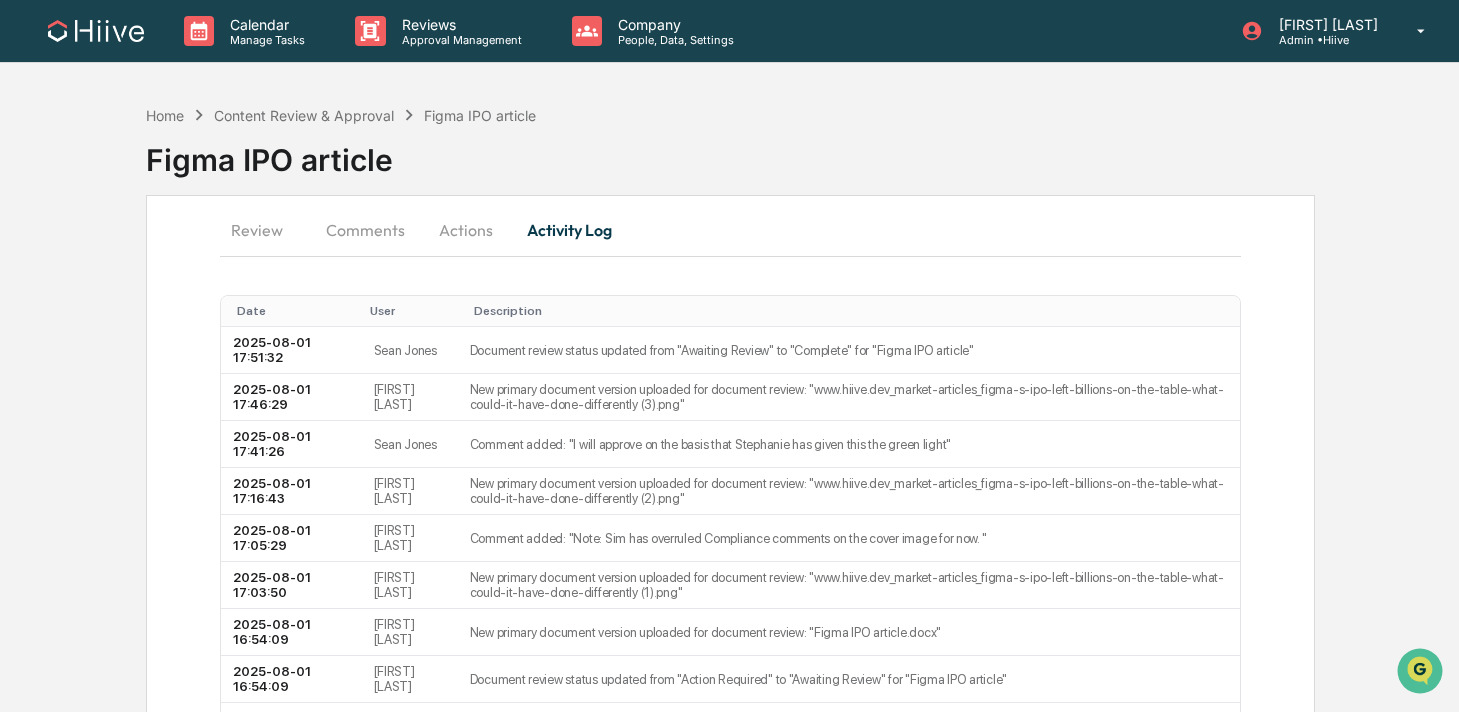 click on "Comments" at bounding box center (365, 230) 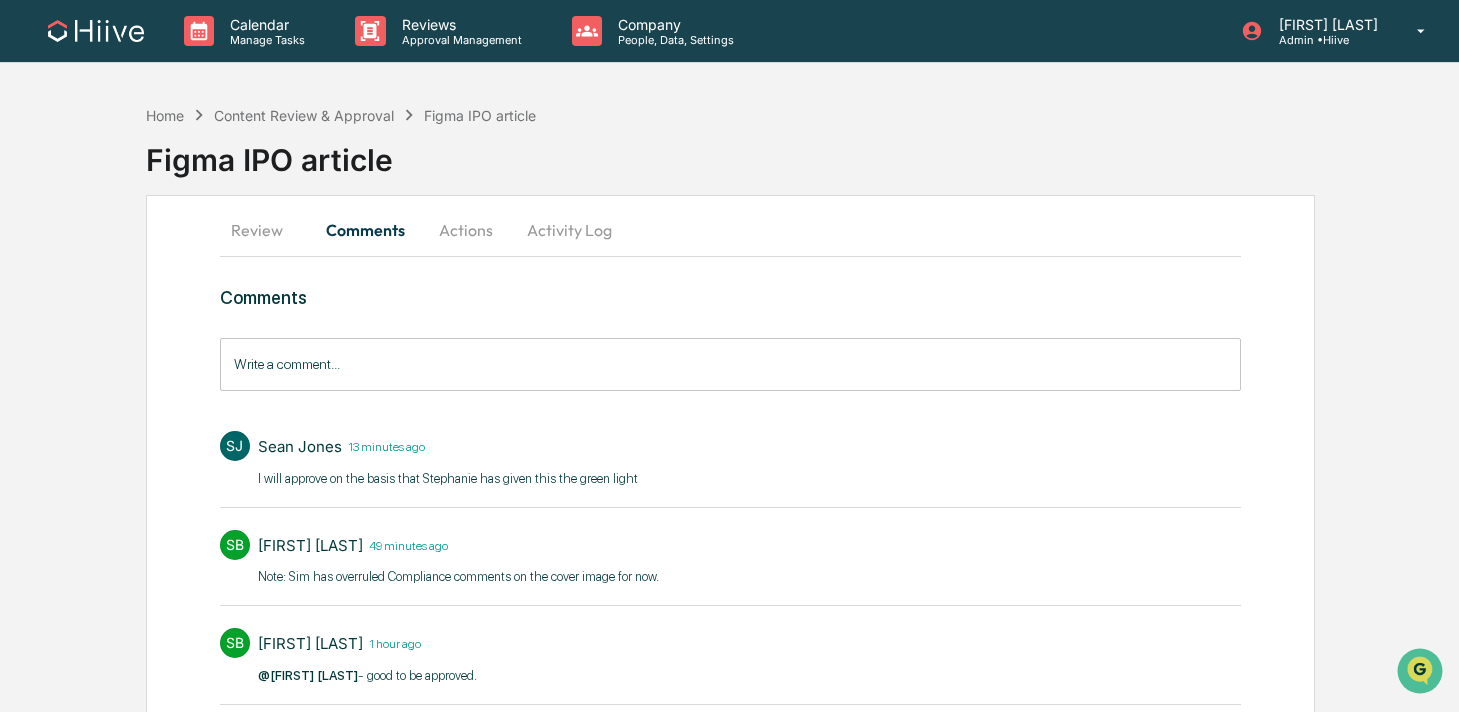 click on "Review" at bounding box center [265, 230] 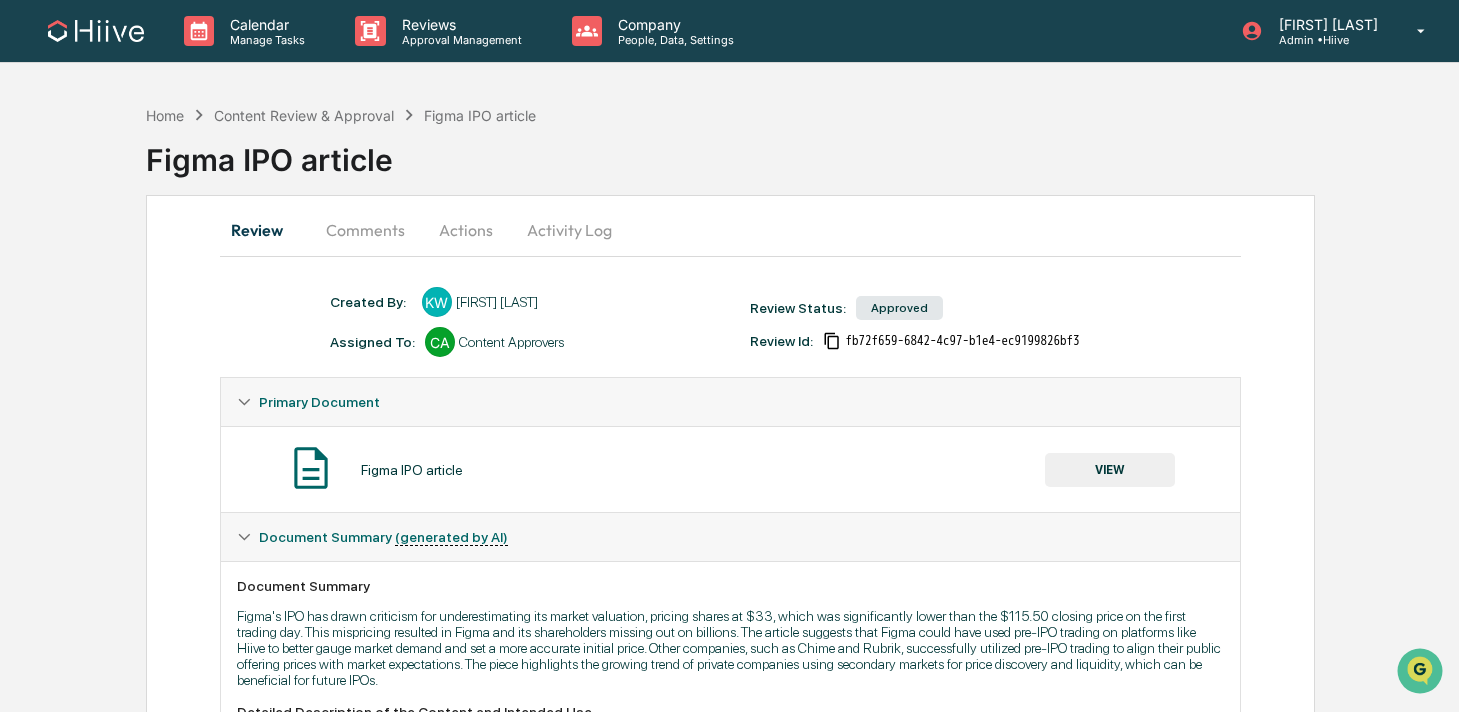 click on "Comments" at bounding box center [365, 230] 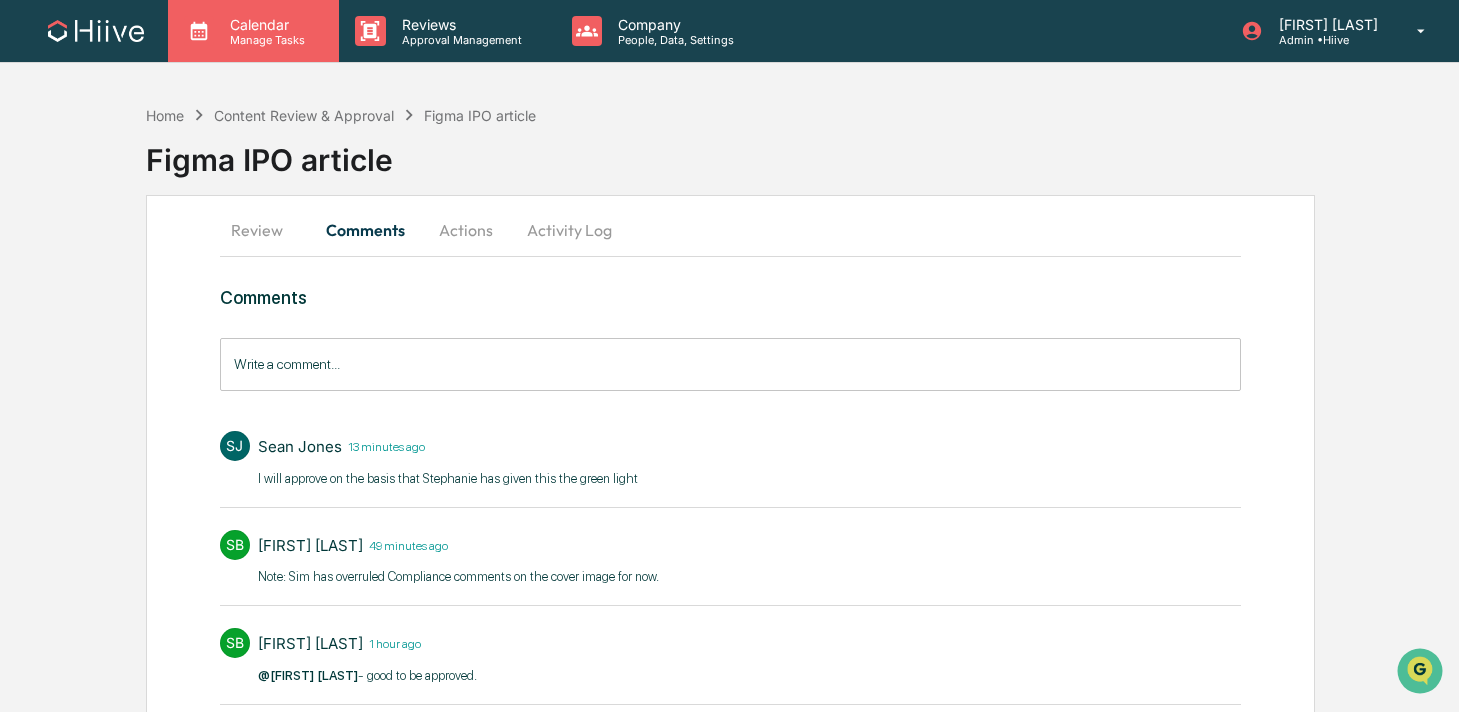 click on "Calendar Manage Tasks" at bounding box center (253, 31) 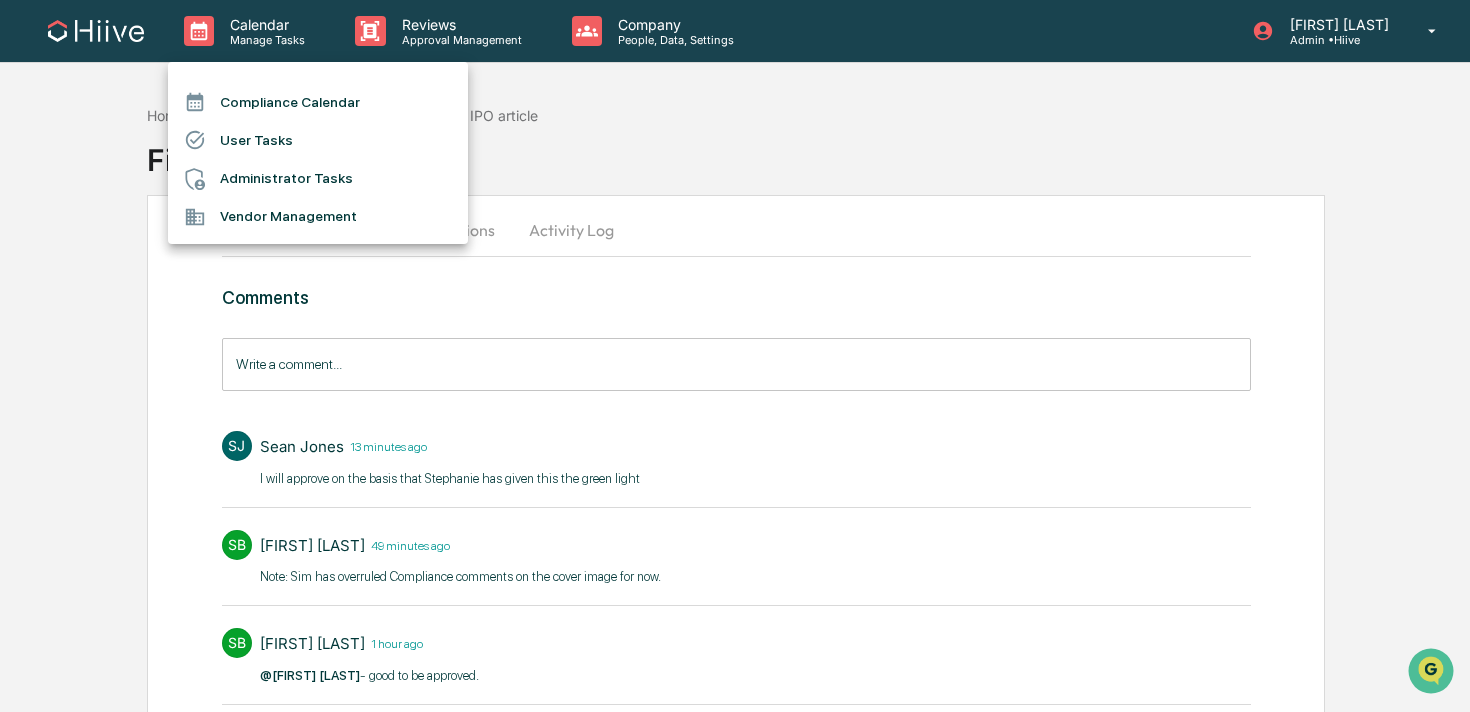 click at bounding box center (735, 356) 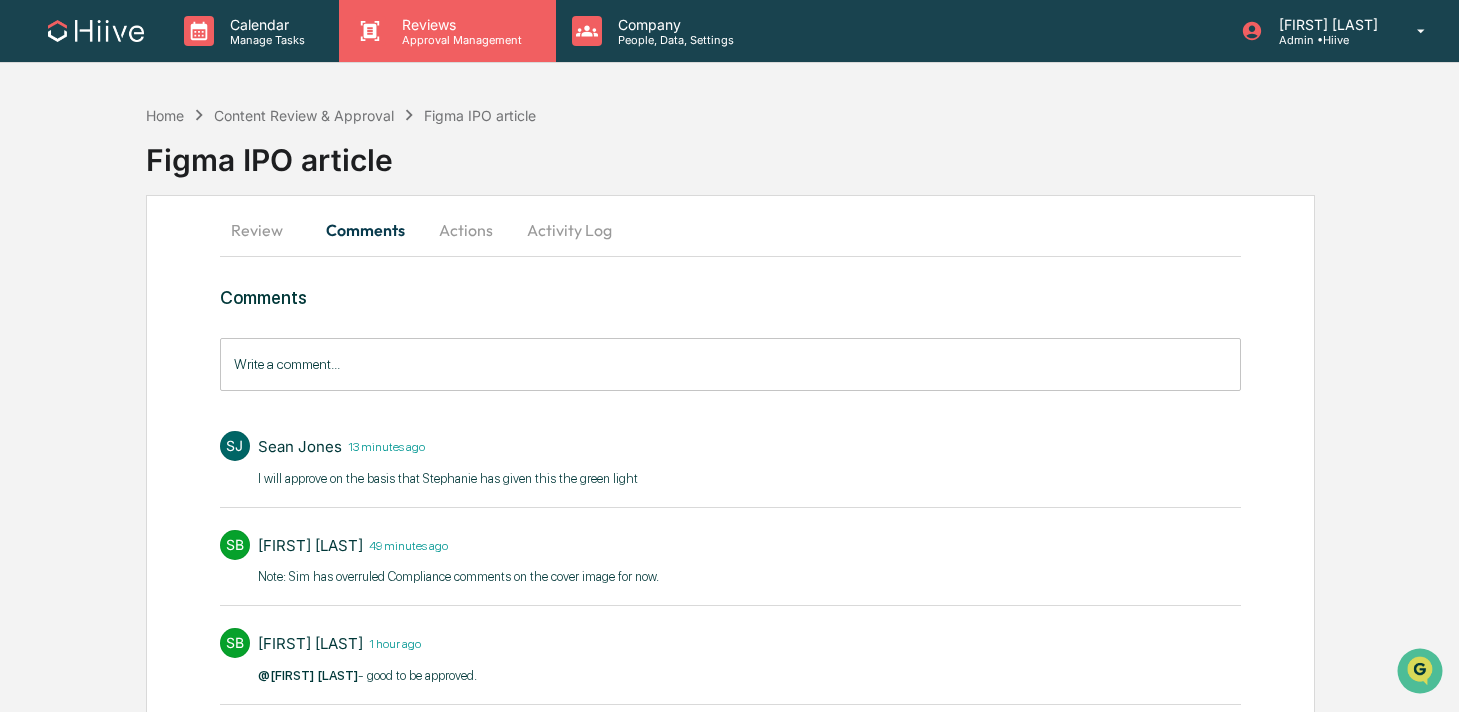 click 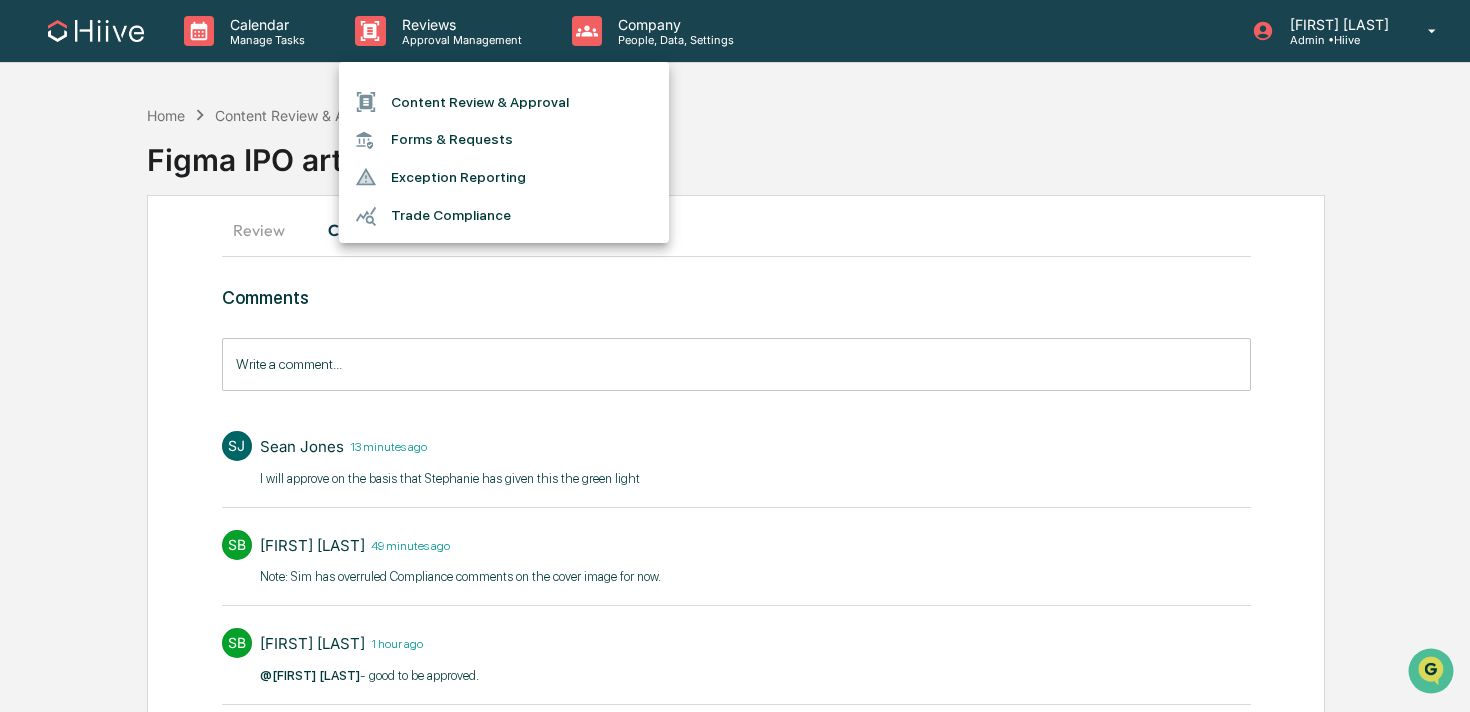 click on "Content Review & Approval" at bounding box center (504, 102) 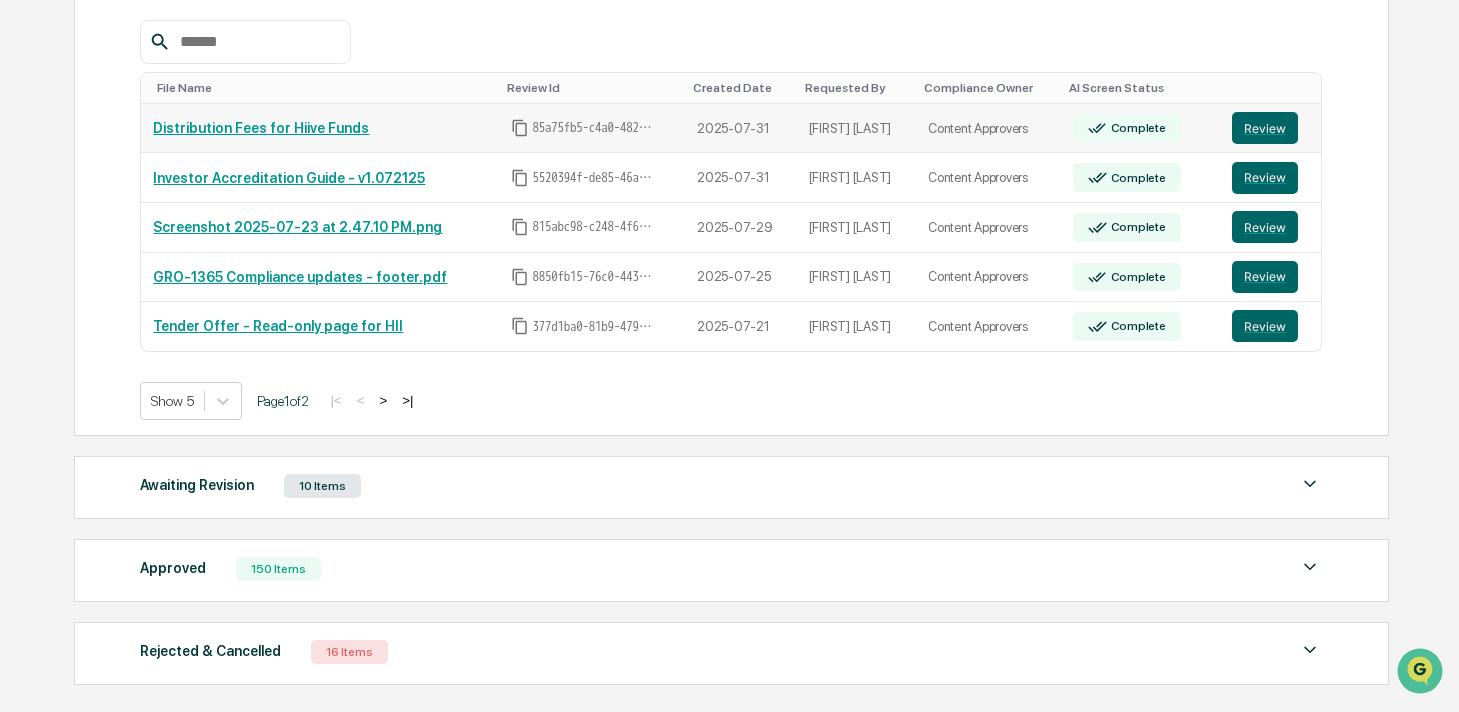scroll, scrollTop: 476, scrollLeft: 0, axis: vertical 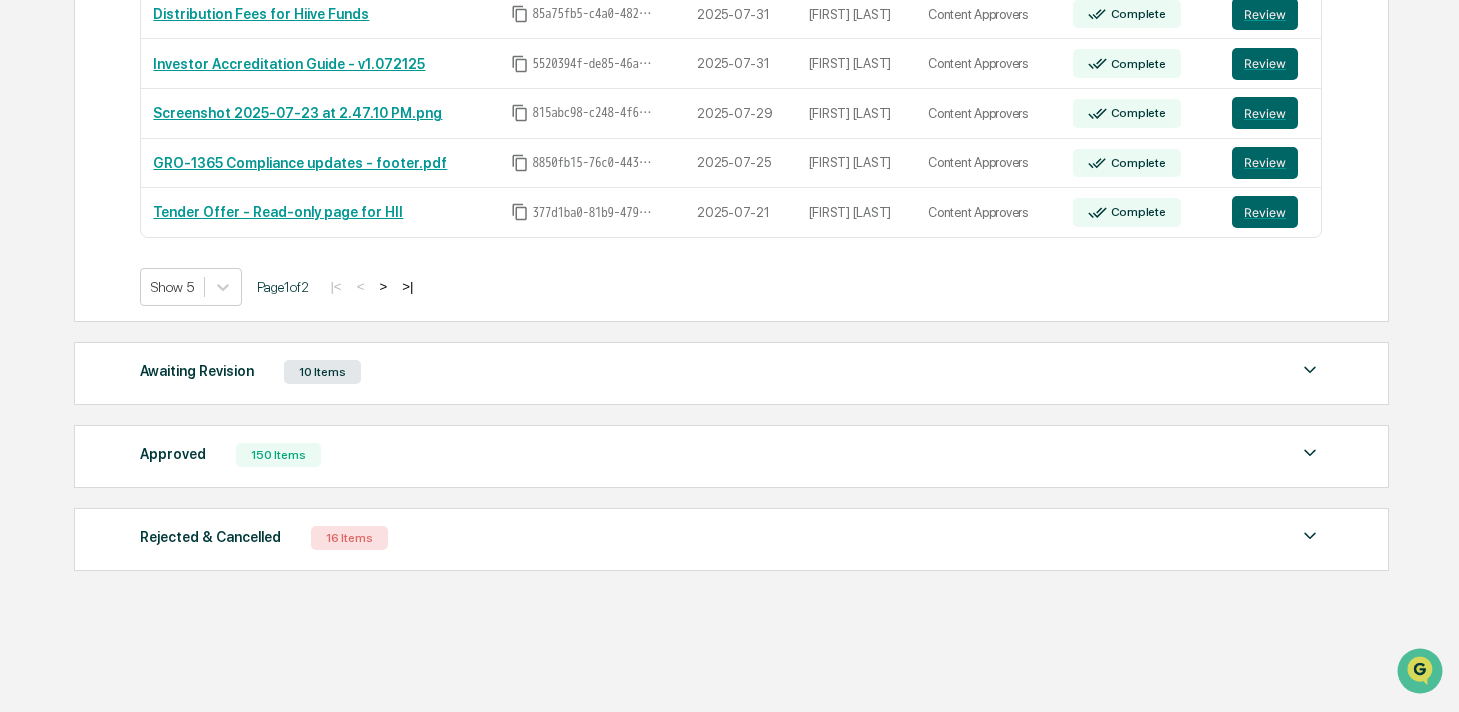 click on "Approved 150 Items" at bounding box center [731, 455] 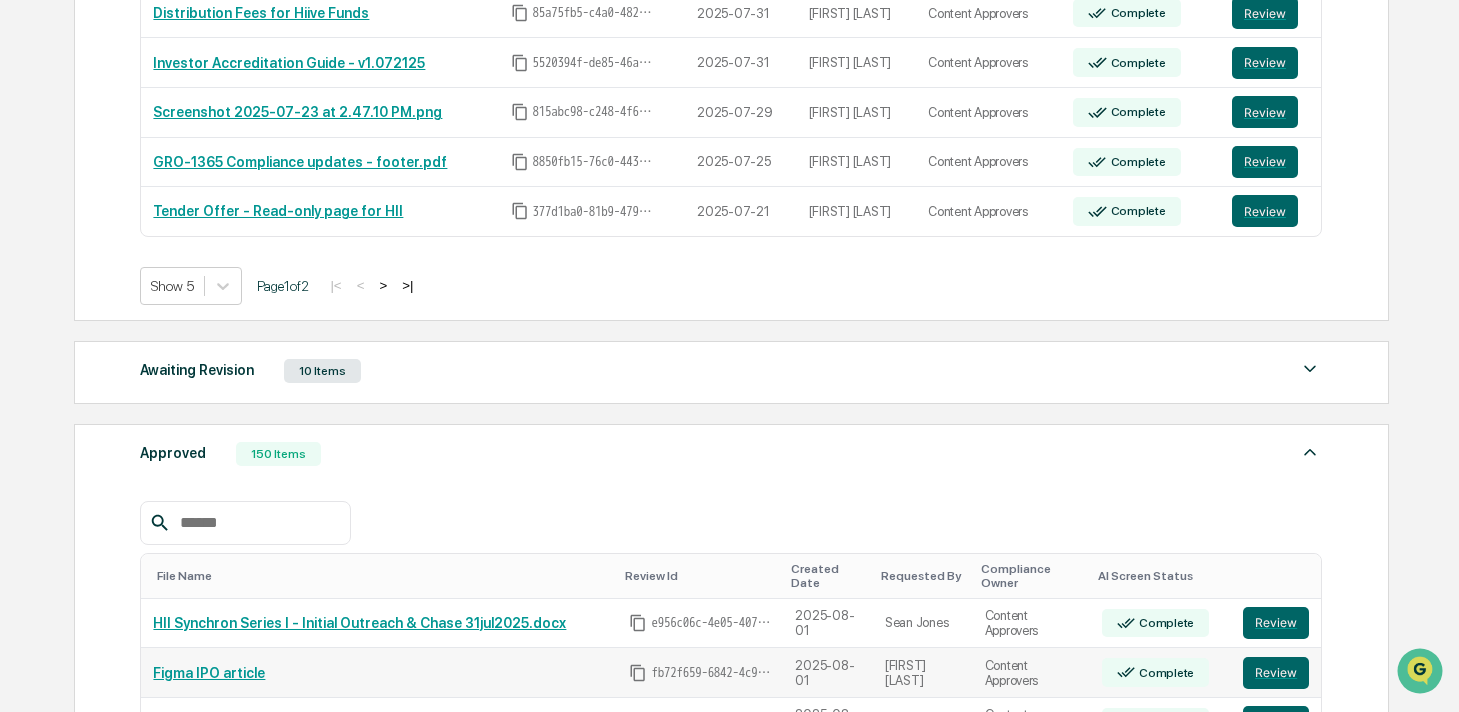 click on "Figma IPO article" at bounding box center [209, 673] 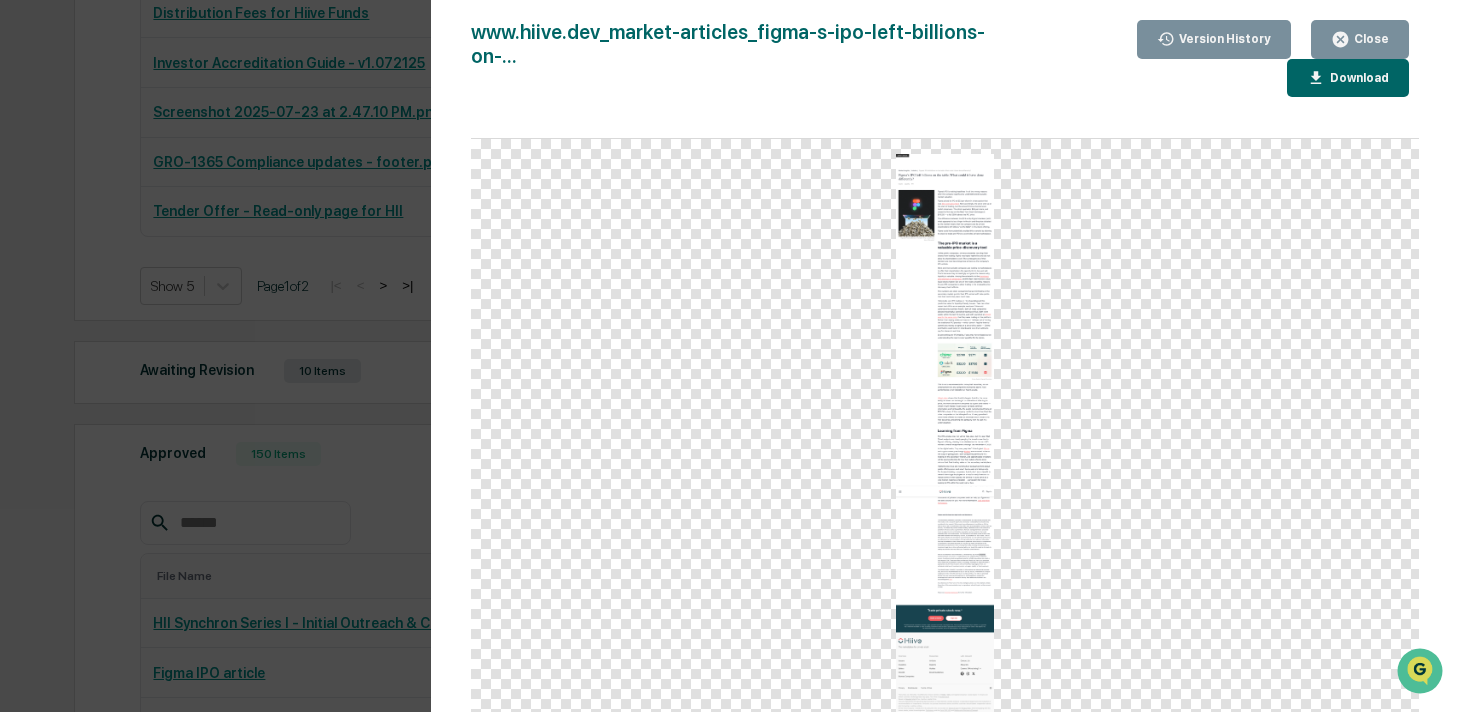 click at bounding box center [945, 435] 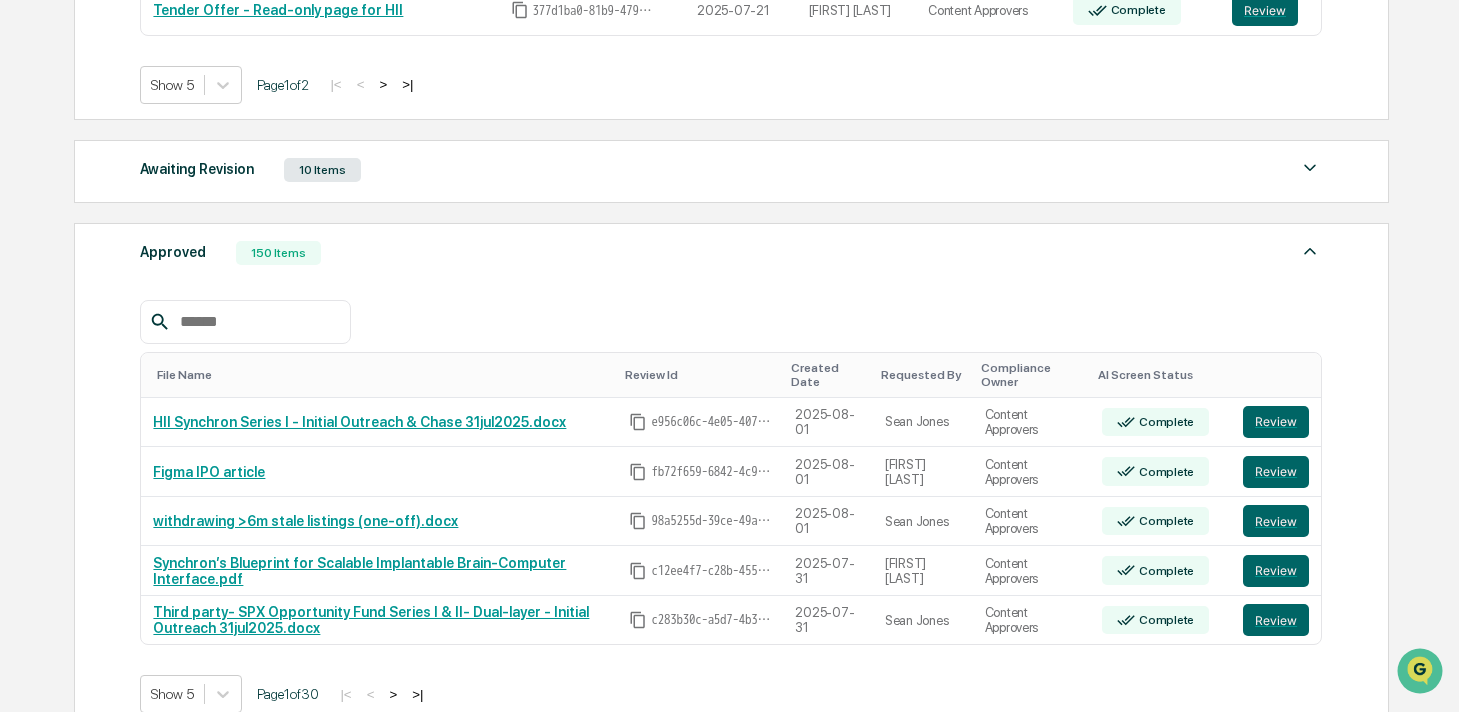 scroll, scrollTop: 720, scrollLeft: 0, axis: vertical 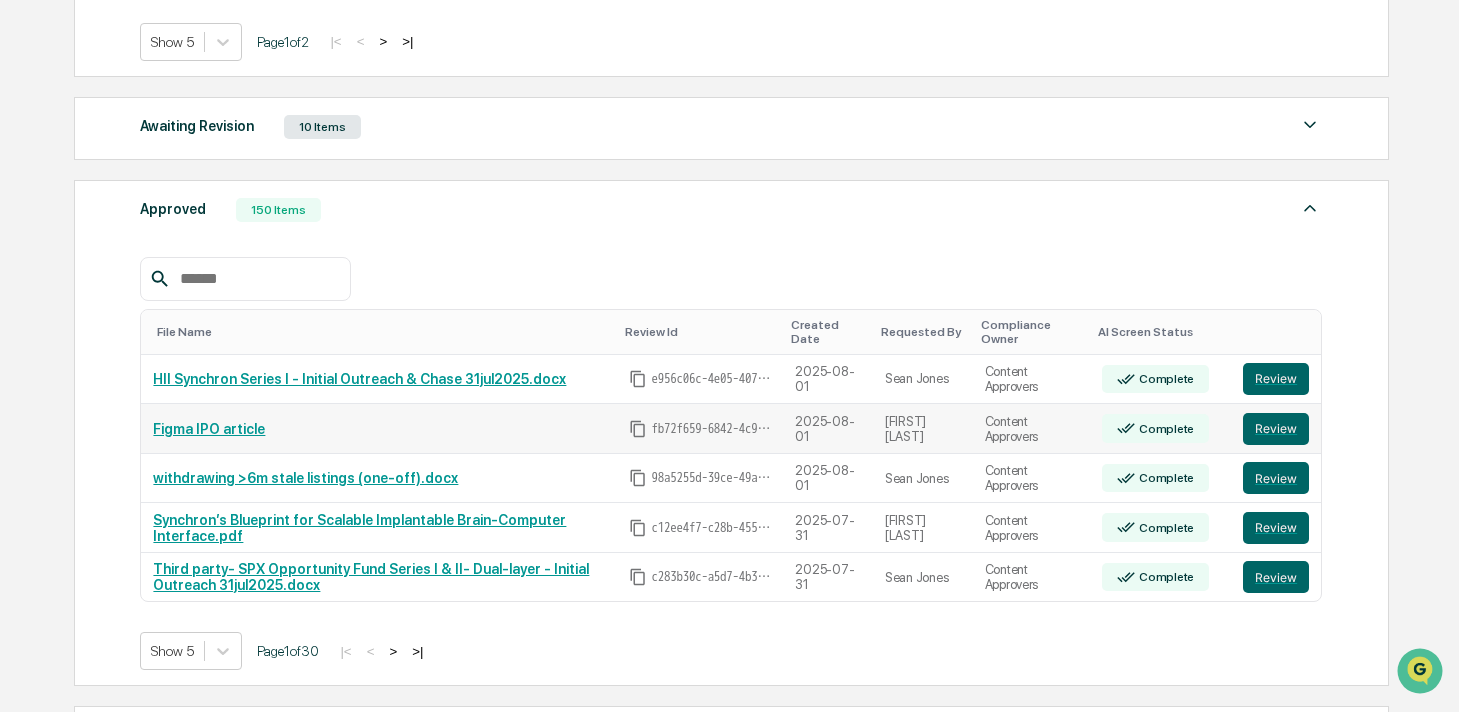 click on "Review" at bounding box center (1276, 429) 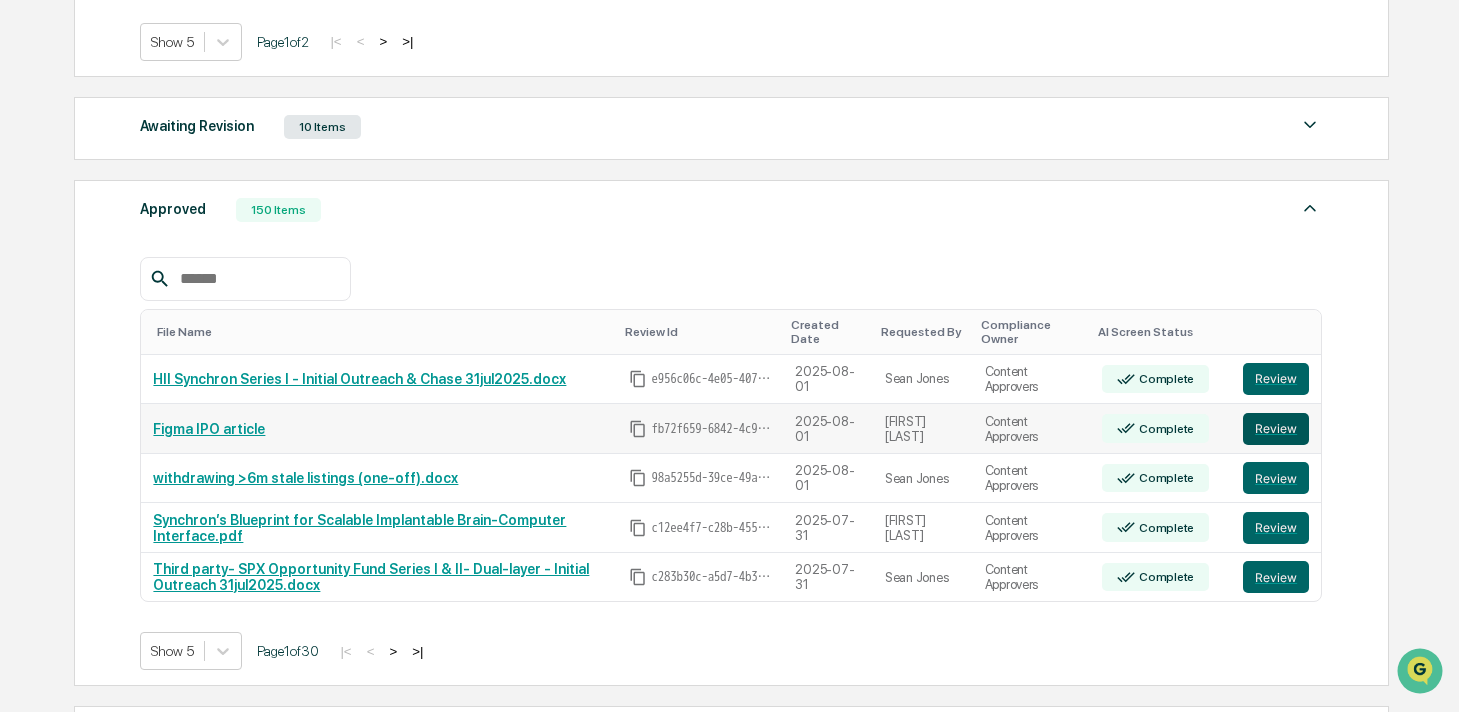 click on "Review" at bounding box center (1276, 429) 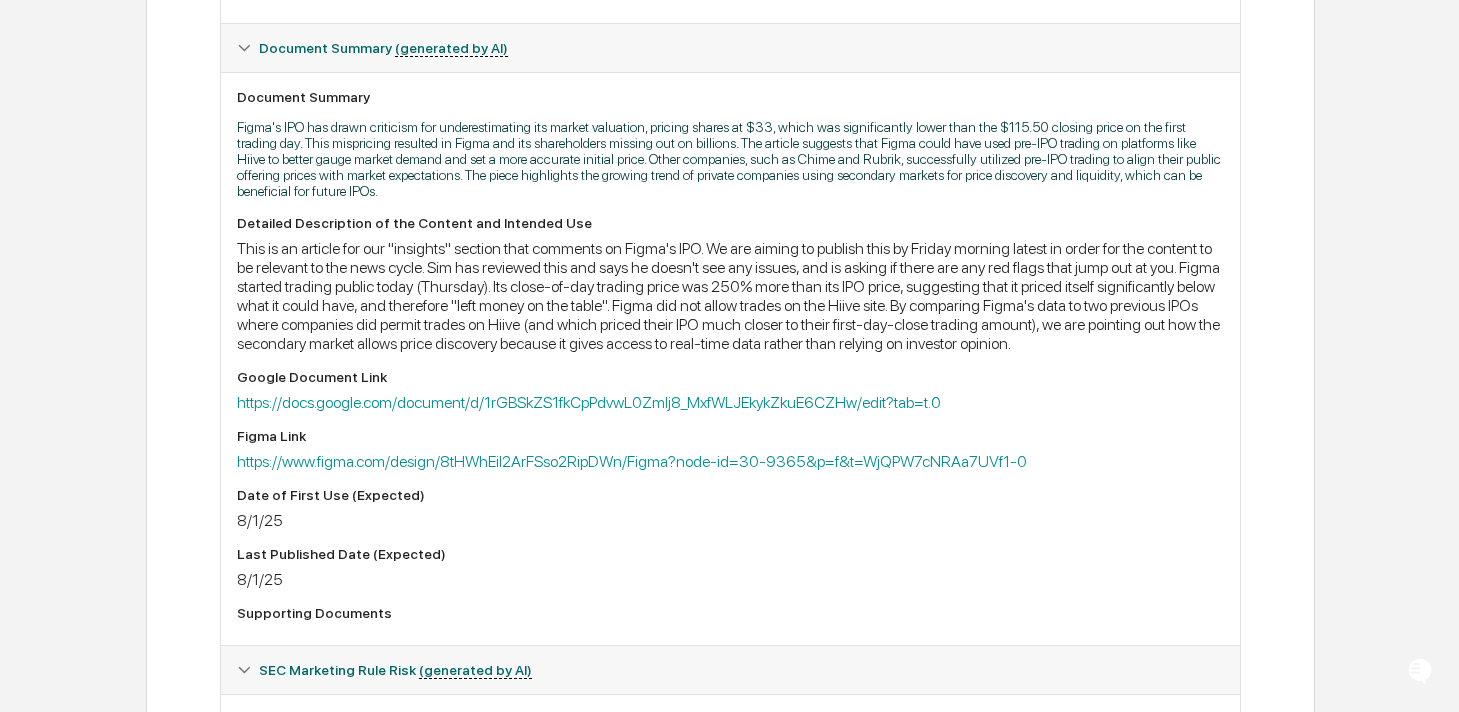 scroll, scrollTop: 494, scrollLeft: 0, axis: vertical 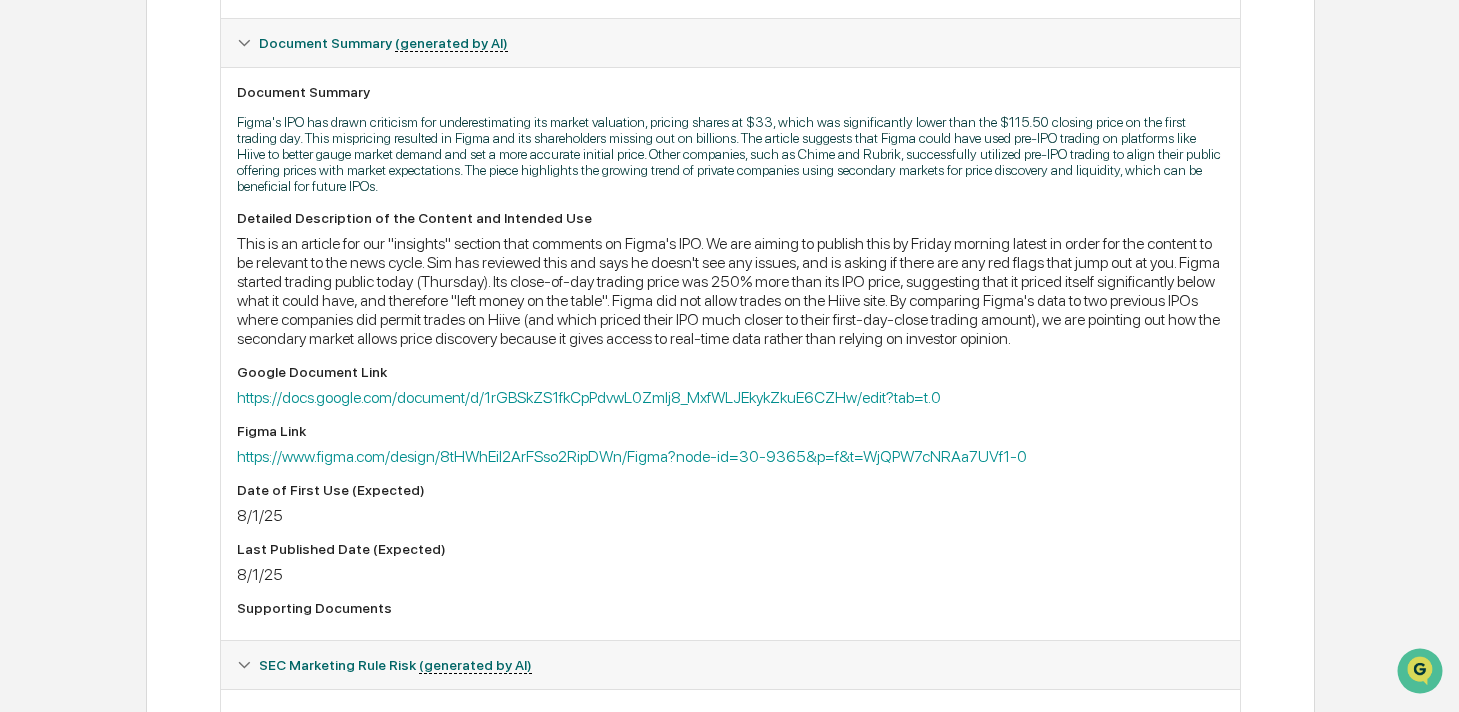 click on "Detailed Description of the Content and Intended Use This is an article for our "insights" section that comments on Figma's IPO. We are aiming to publish this by Friday morning latest in order for the content to be relevant to the news cycle. Sim has reviewed this and says he doesn't see any issues, and is asking if there are any red flags that jump out at you.
Figma started trading public today (Thursday). Its close-of-day trading price was 250% more than its IPO price, suggesting that it priced itself significantly below what it could have, and therefore "left money on the table".
Figma did not allow trades on the Hiive site. By comparing Figma's data to two previous IPOs where companies did permit trades on Hiive (and which priced their IPO much closer to their first-day-close trading amount), we are pointing out how the secondary market allows price discovery because it gives access to real-time data rather than relying on investor opinion. Google Document Link Figma Link Date of First Use (Expected)" at bounding box center [730, 417] 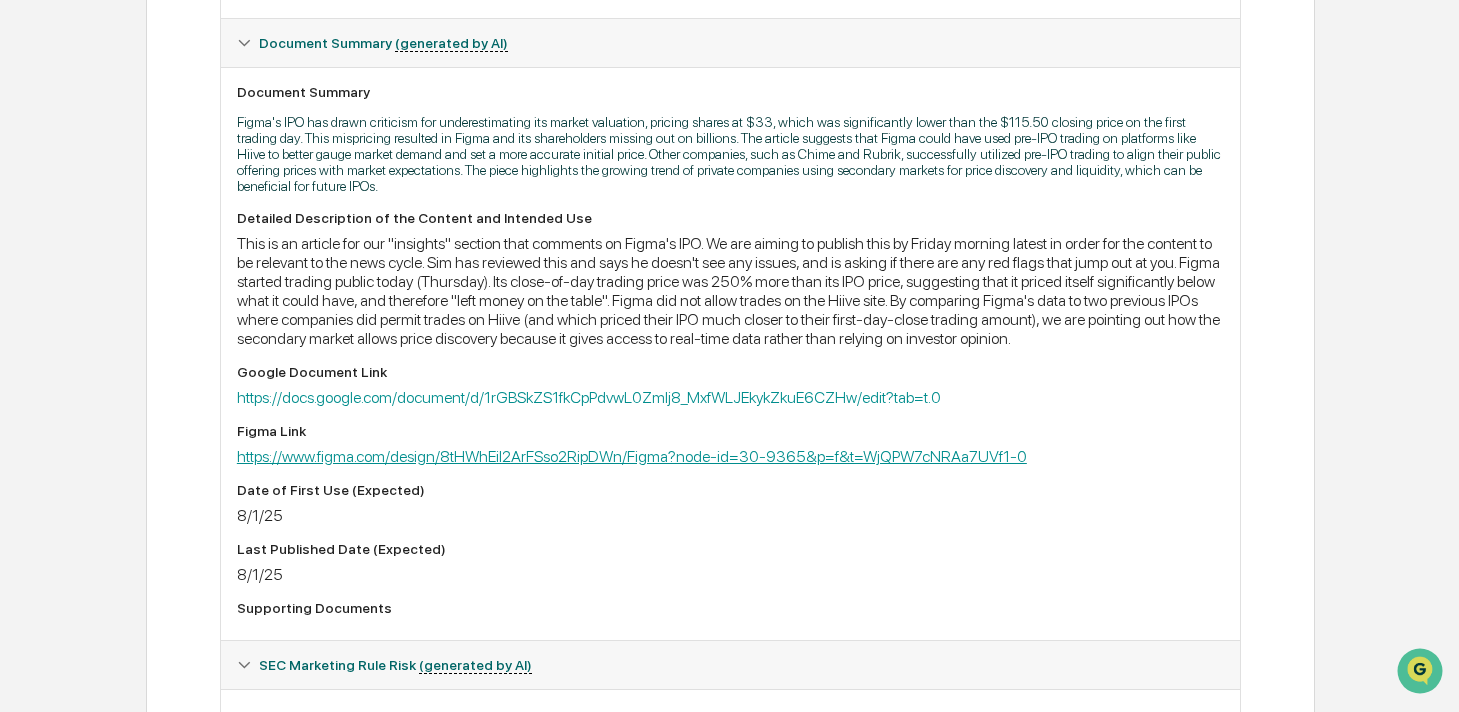 click on "https://www.figma.com/design/8tHWhEil2ArFSso2RipDWn/Figma?node-id=30-9365&p=f&t=WjQPW7cNRAa7UVf1-0" at bounding box center [632, 456] 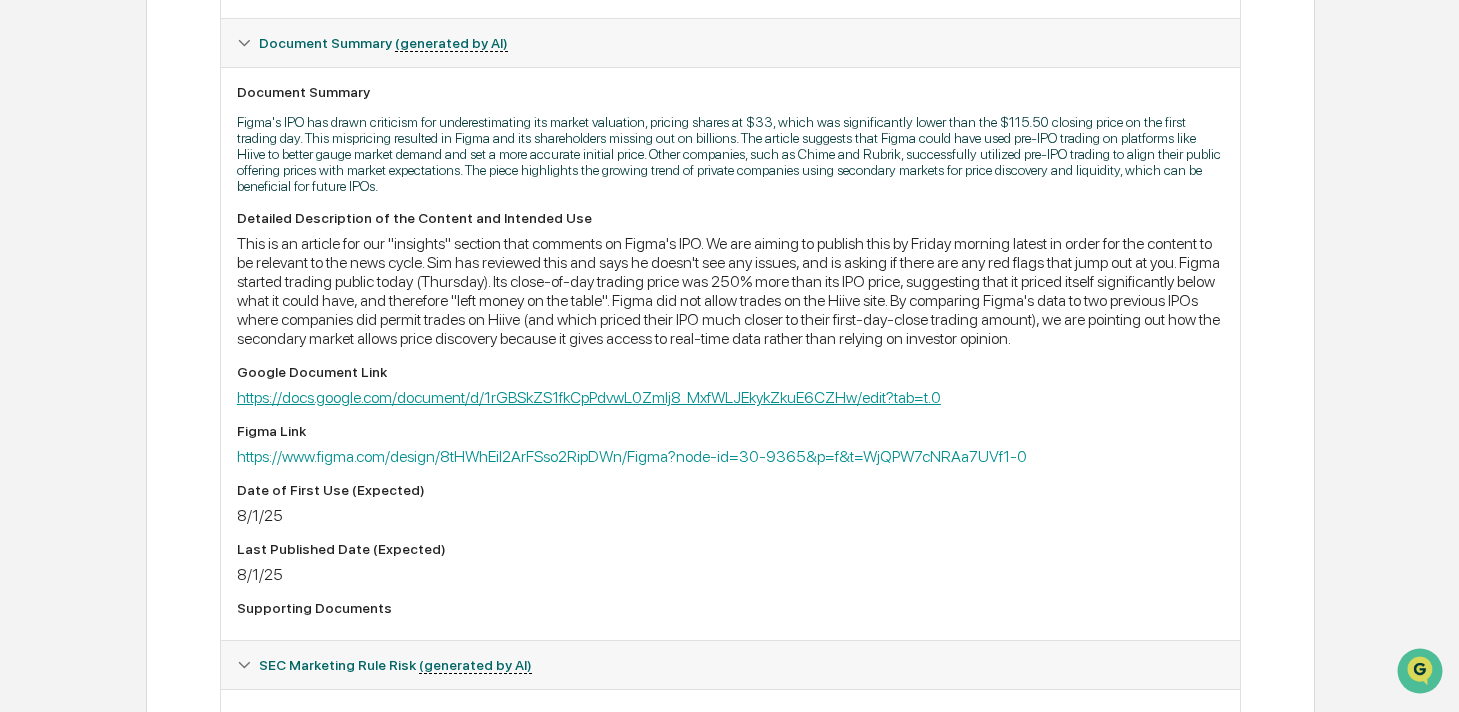 click on "https://docs.google.com/document/d/1rGBSkZS1fkCpPdvwL0ZmIj8_MxfWLJEkykZkuE6CZHw/edit?tab=t.0" at bounding box center (589, 397) 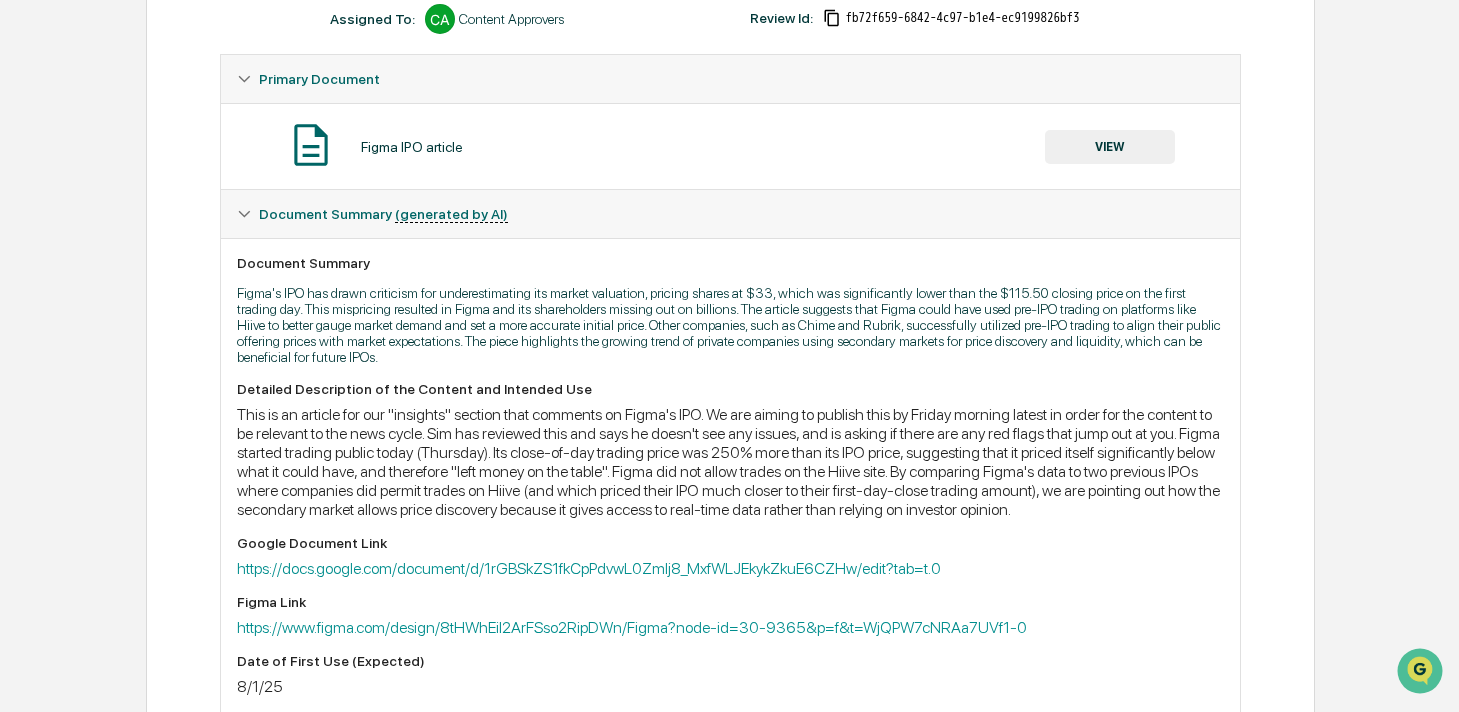 scroll, scrollTop: 0, scrollLeft: 0, axis: both 